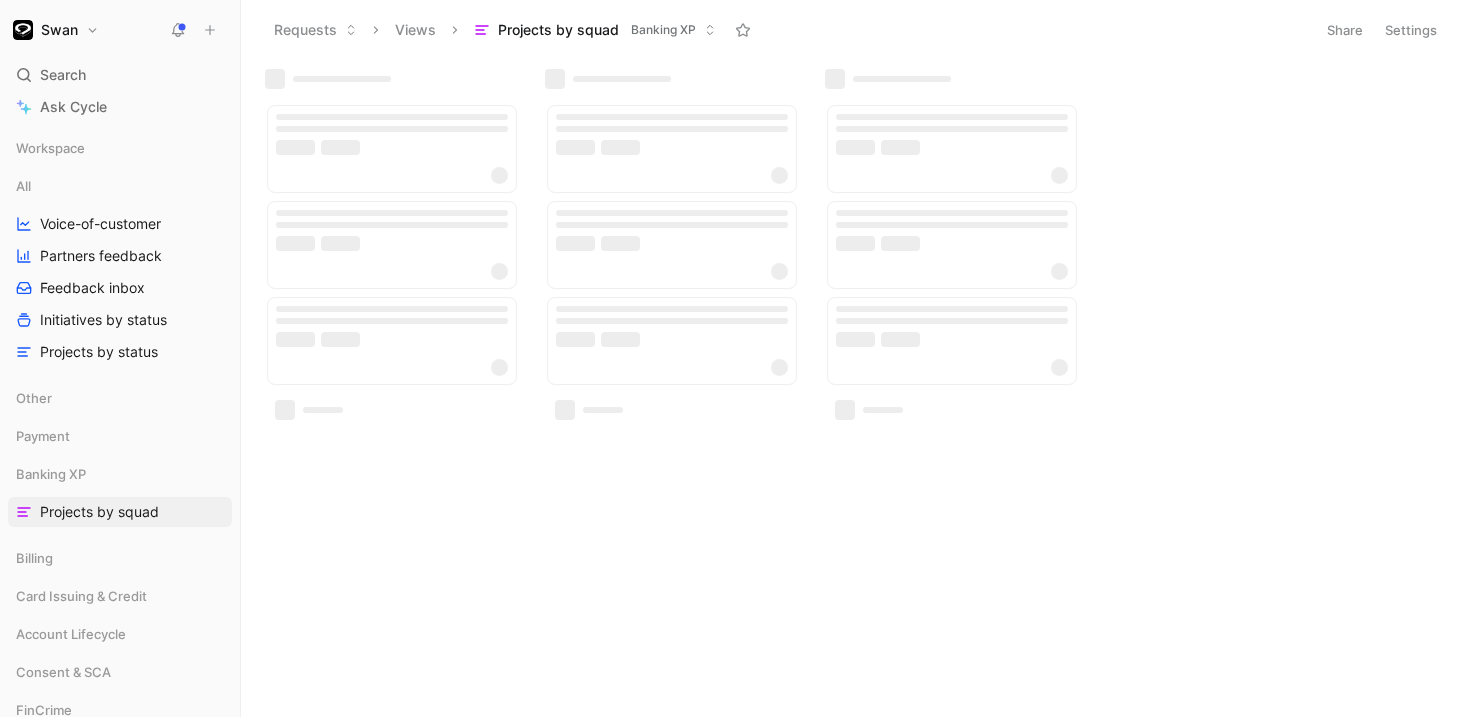 scroll, scrollTop: 0, scrollLeft: 0, axis: both 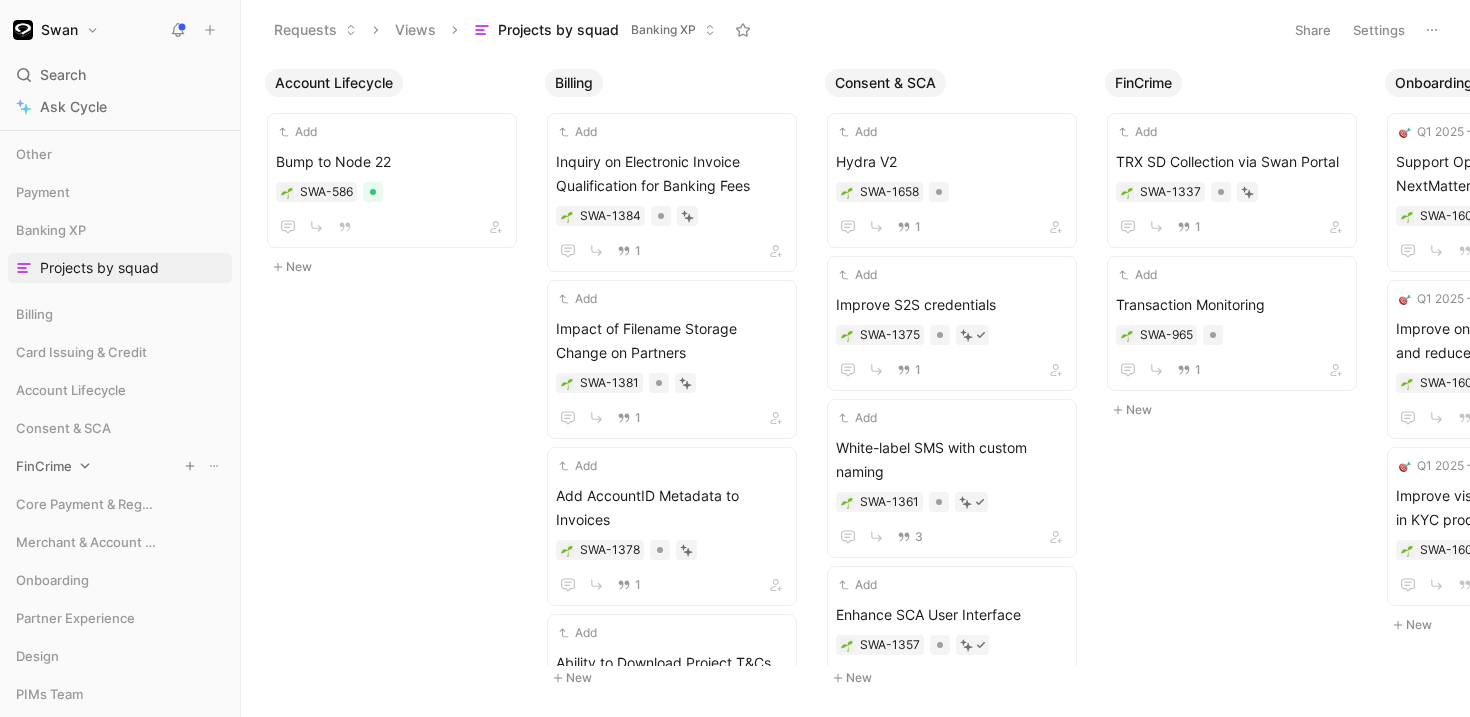 click 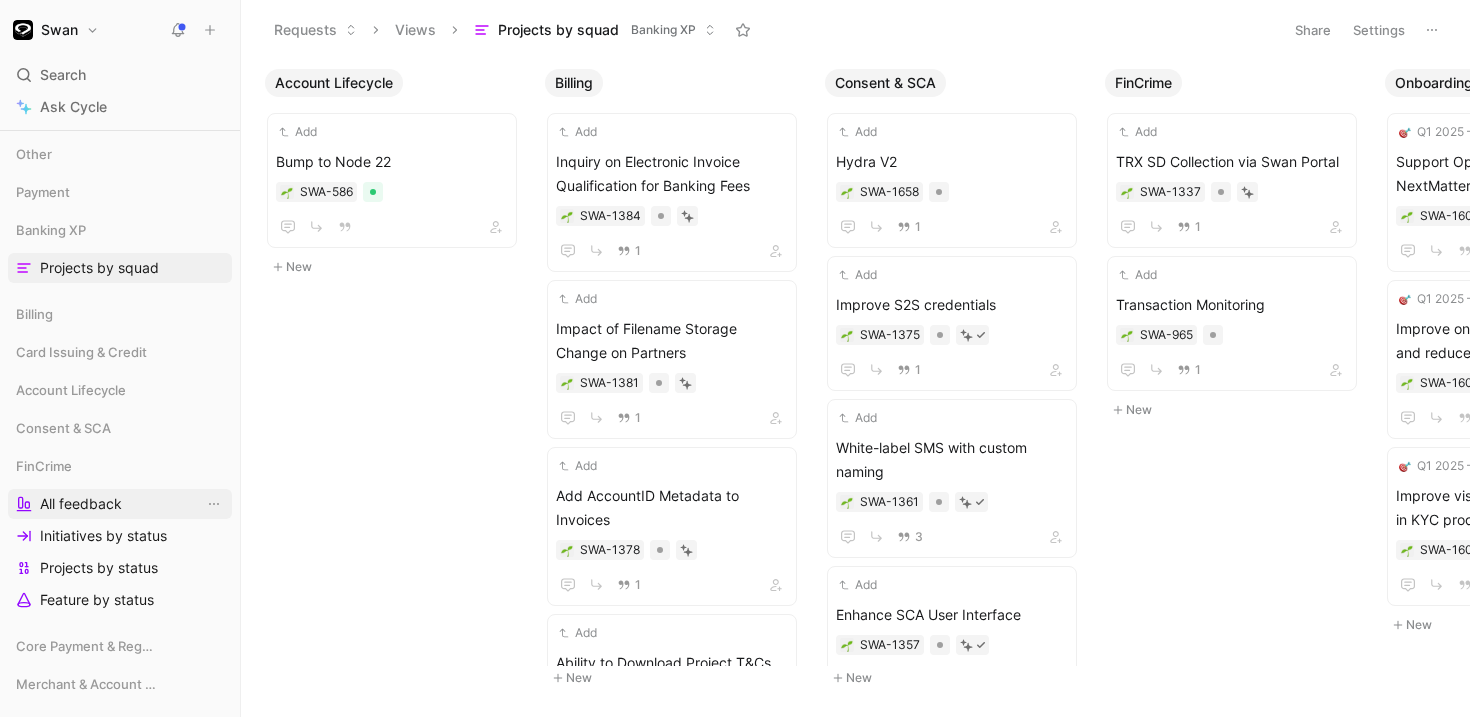click on "All feedback" at bounding box center (81, 504) 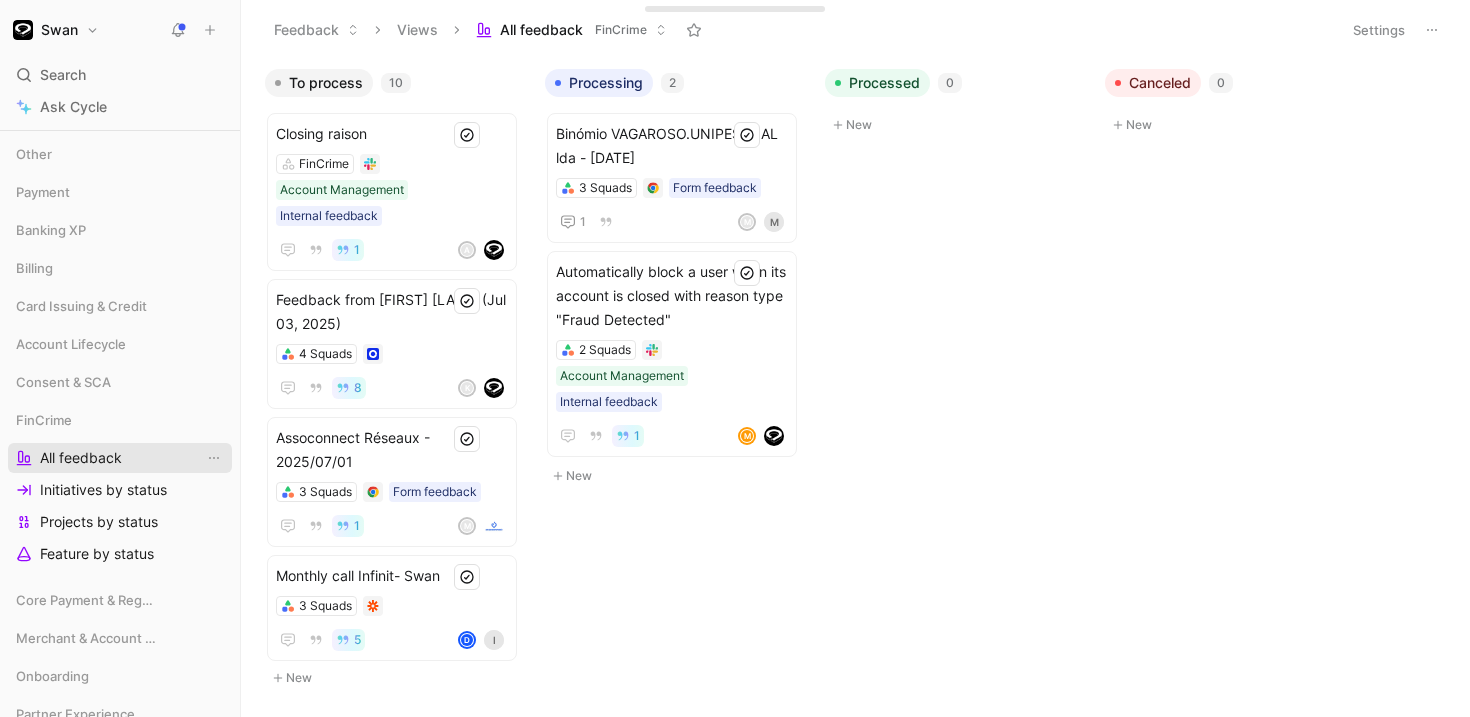click on "All feedback" at bounding box center (81, 458) 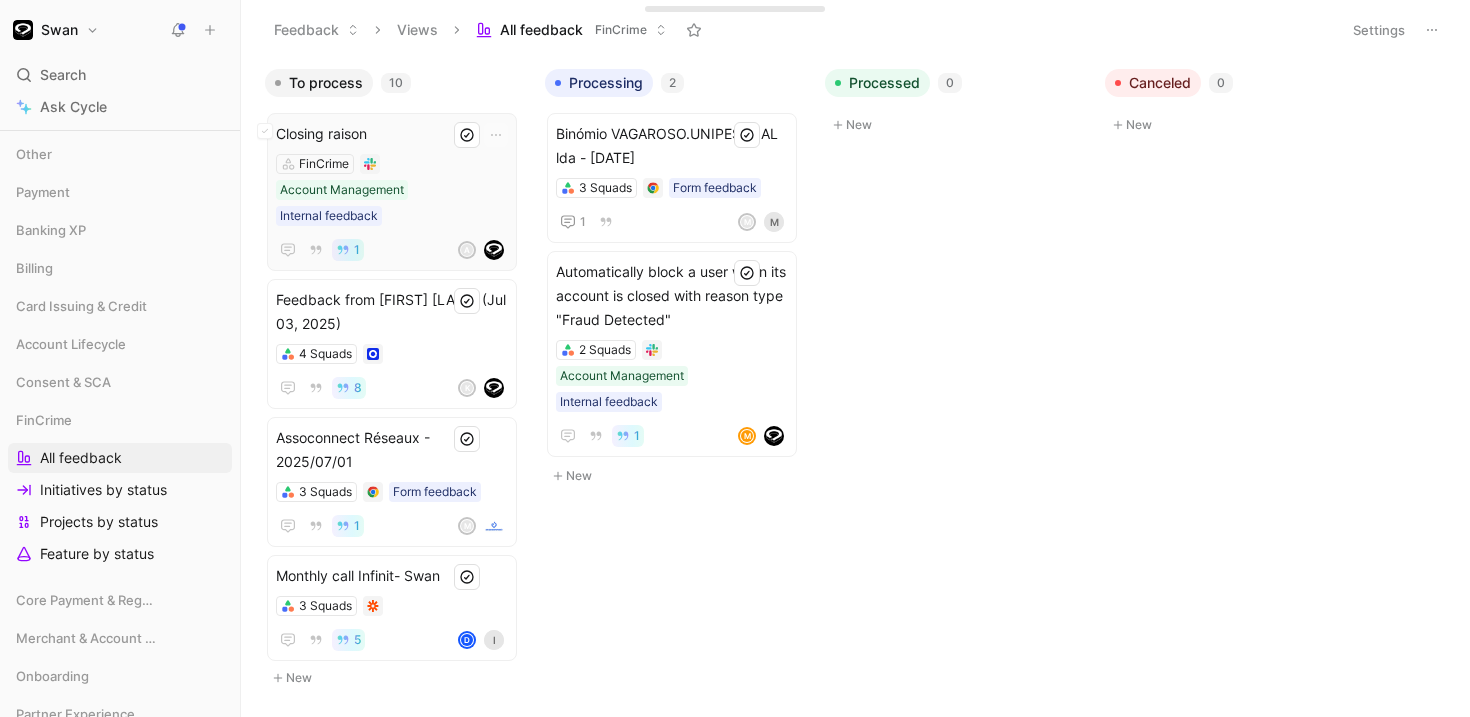 click on "FinCrime Account Management Internal feedback" at bounding box center [392, 190] 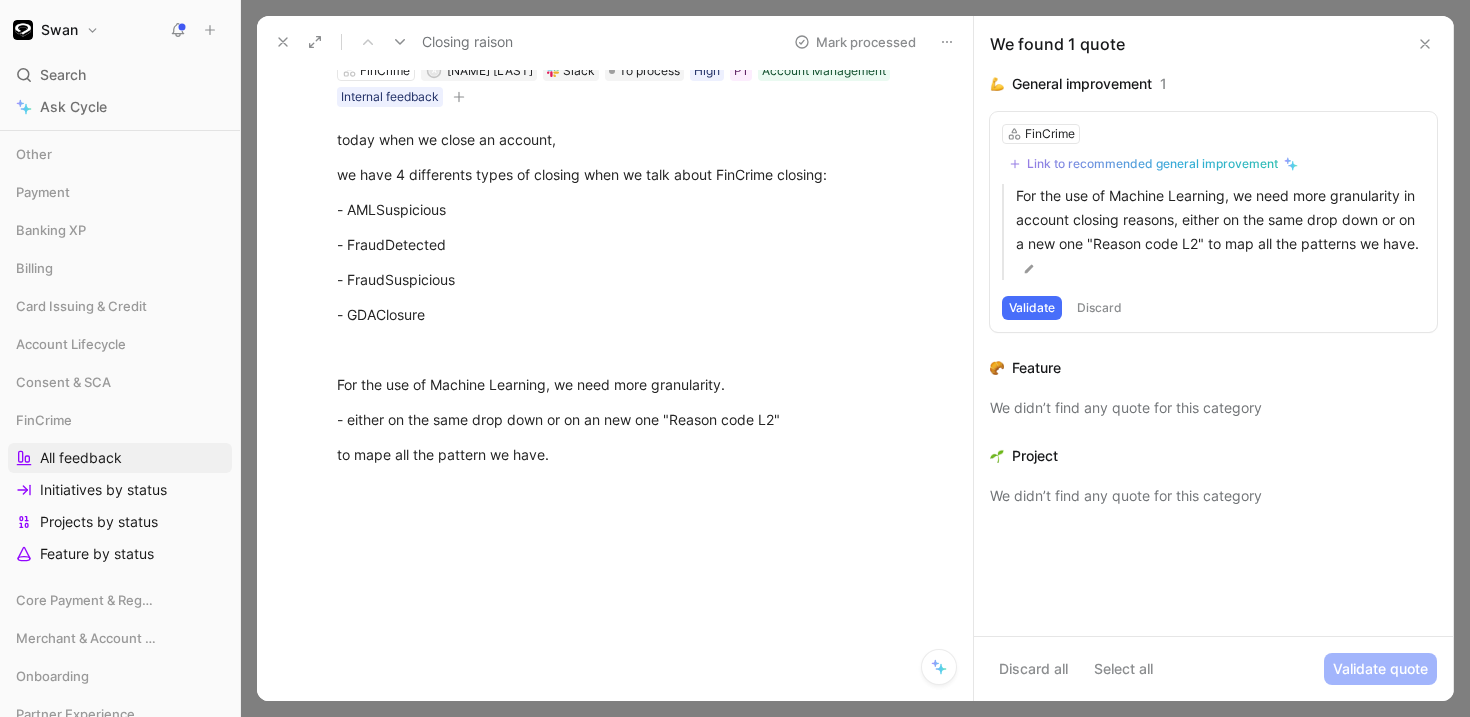 scroll, scrollTop: 0, scrollLeft: 0, axis: both 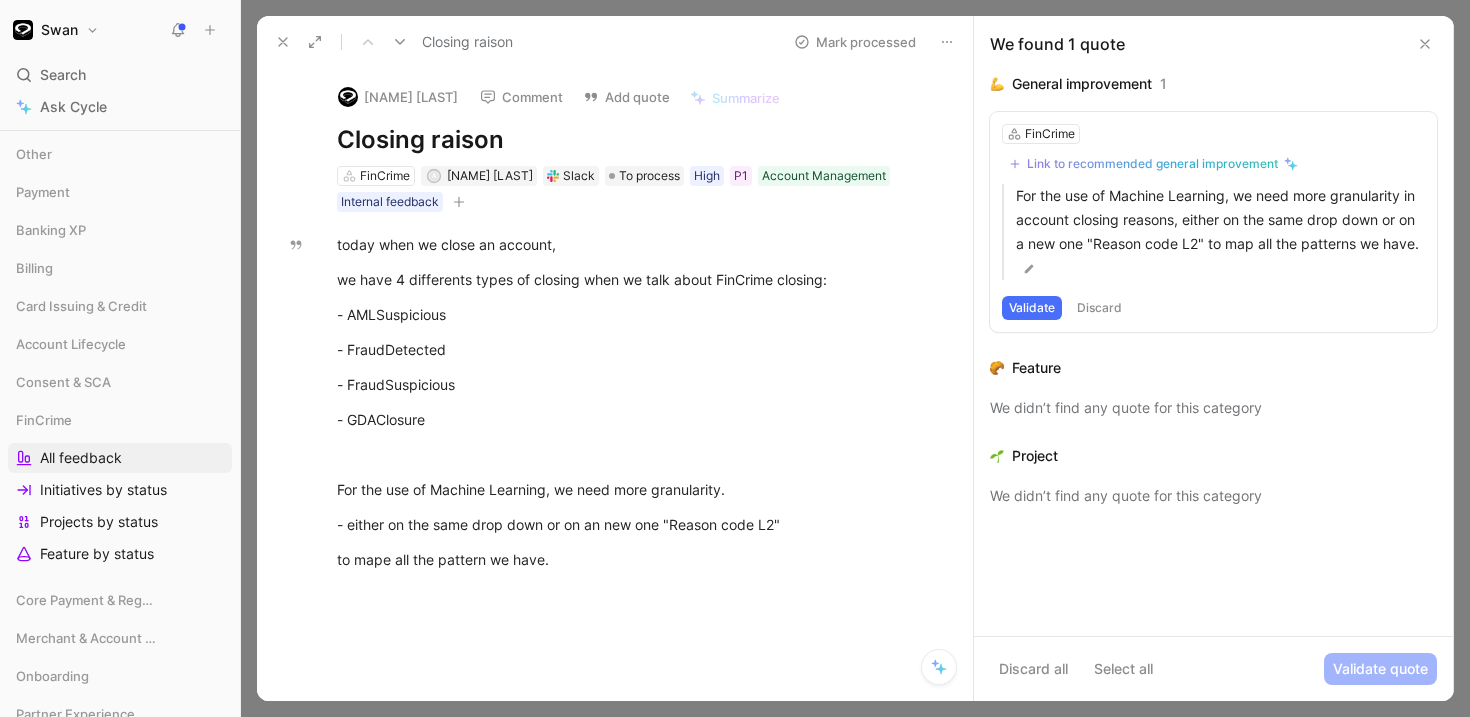 click 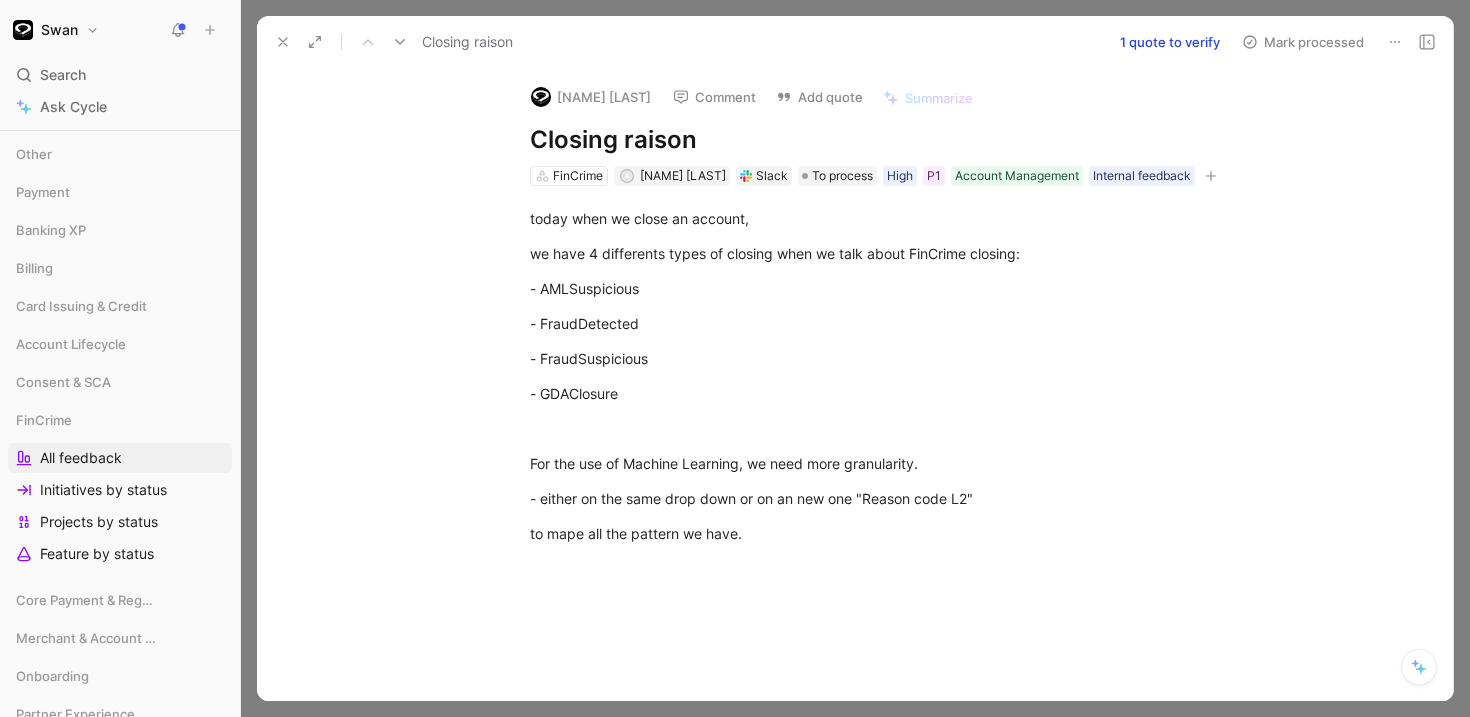 click 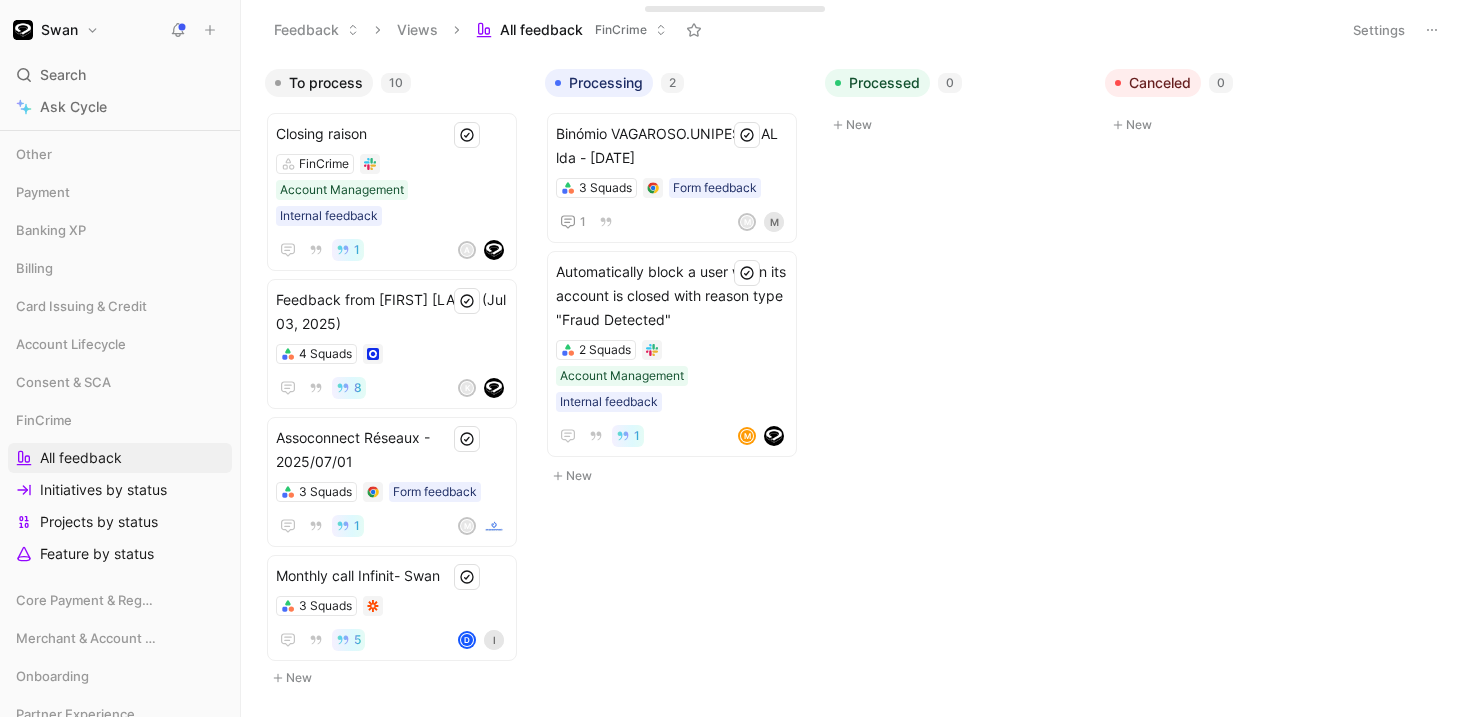 click on "Swan" at bounding box center (116, 30) 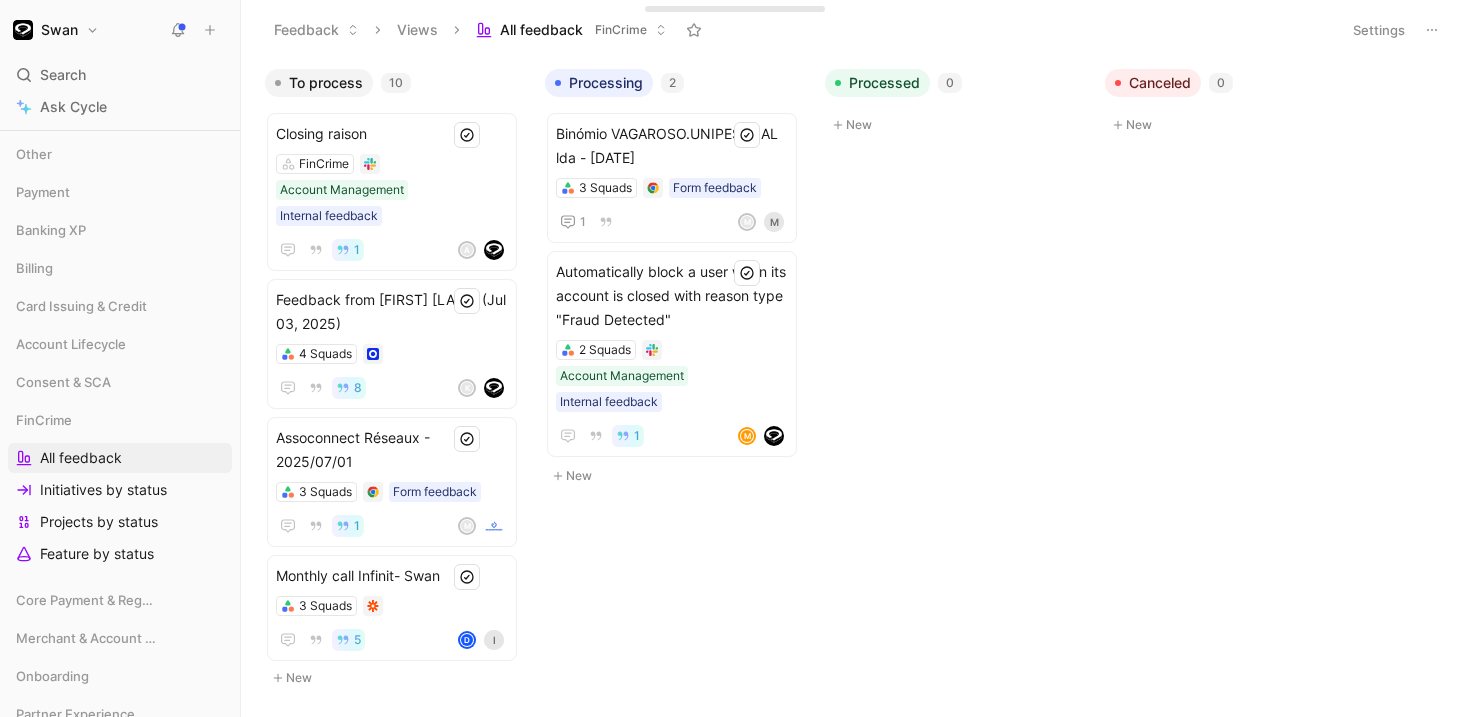 click 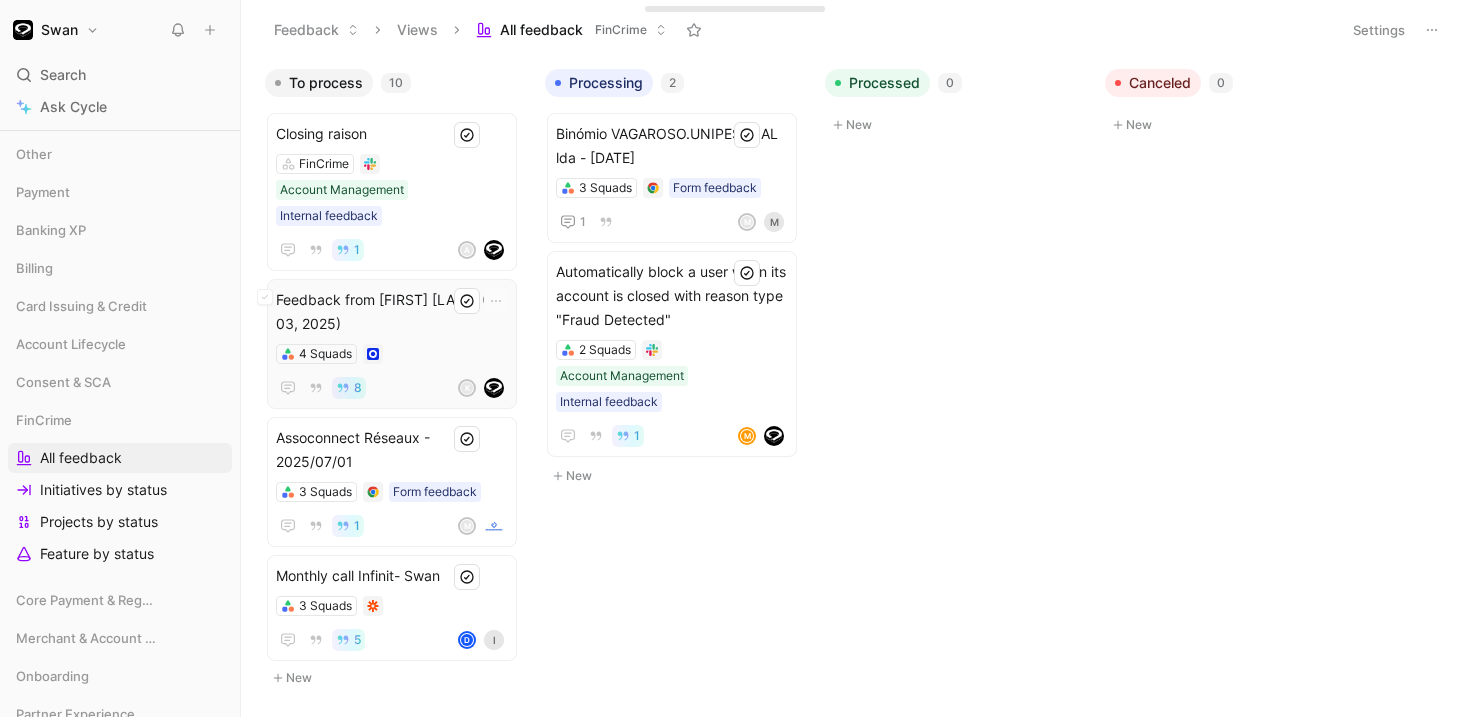 click on "4 Squads" at bounding box center (392, 354) 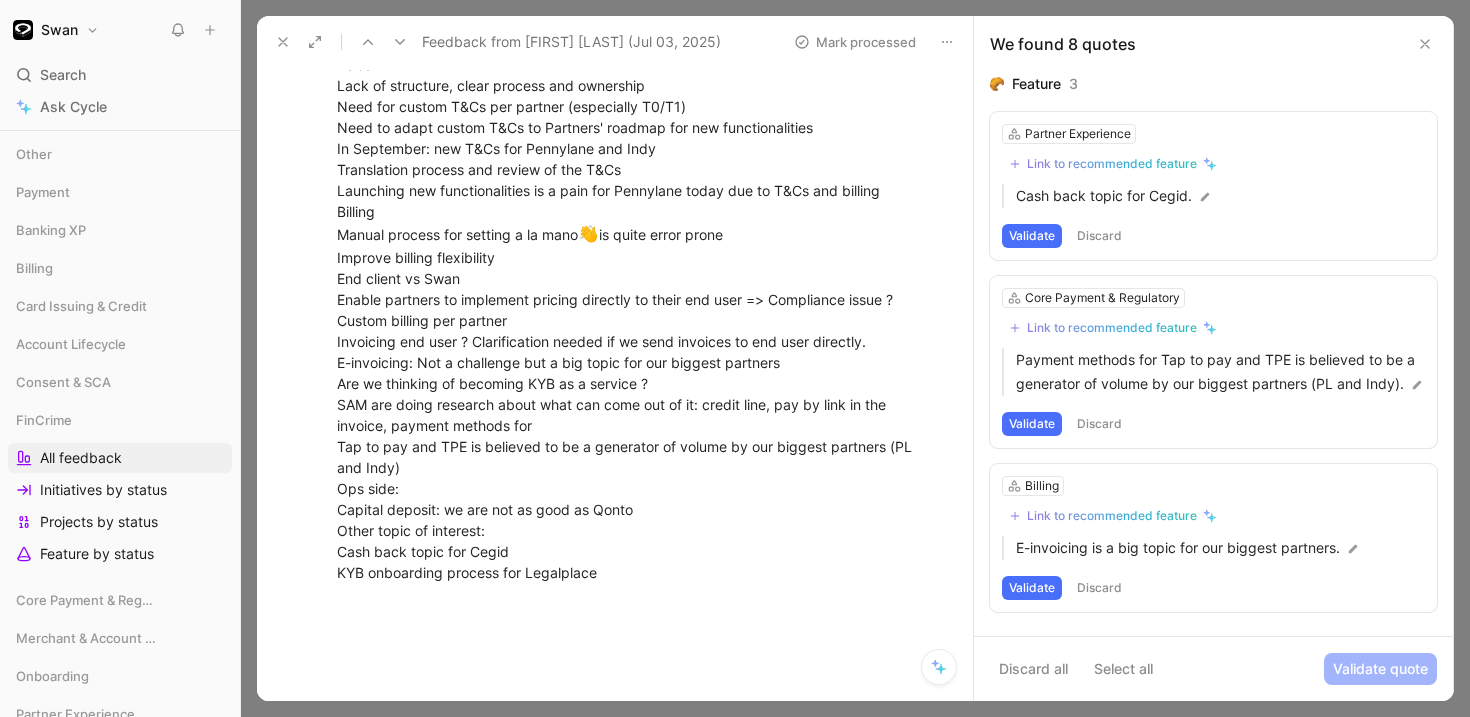 scroll, scrollTop: 204, scrollLeft: 0, axis: vertical 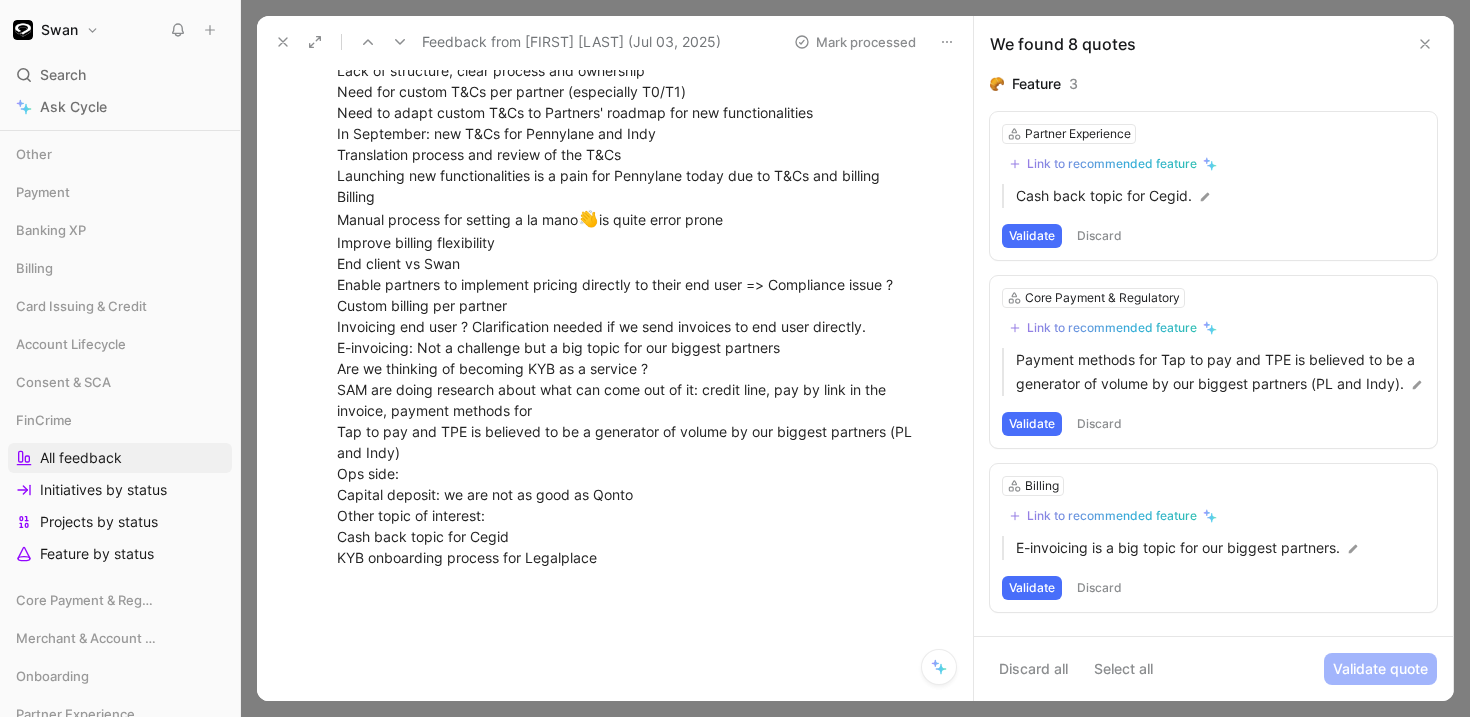 click 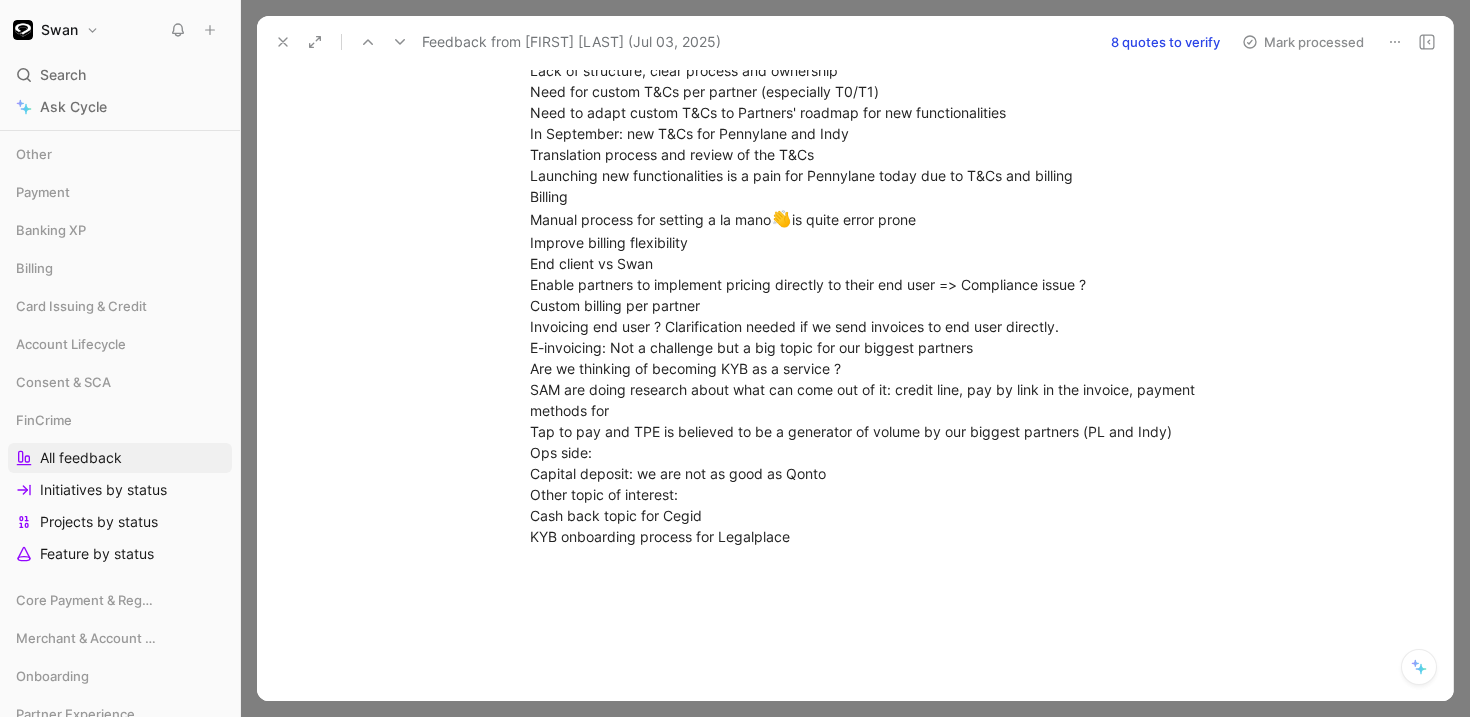 click 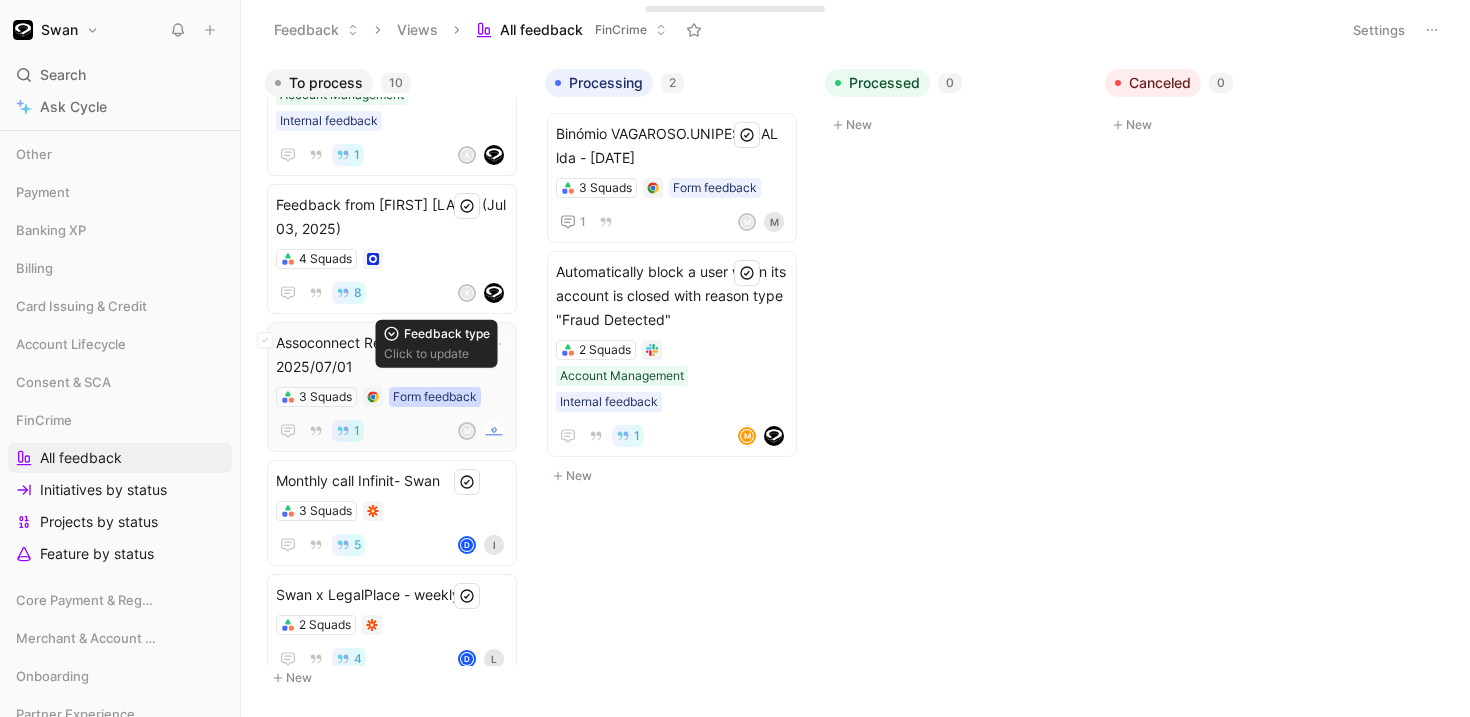 scroll, scrollTop: 97, scrollLeft: 0, axis: vertical 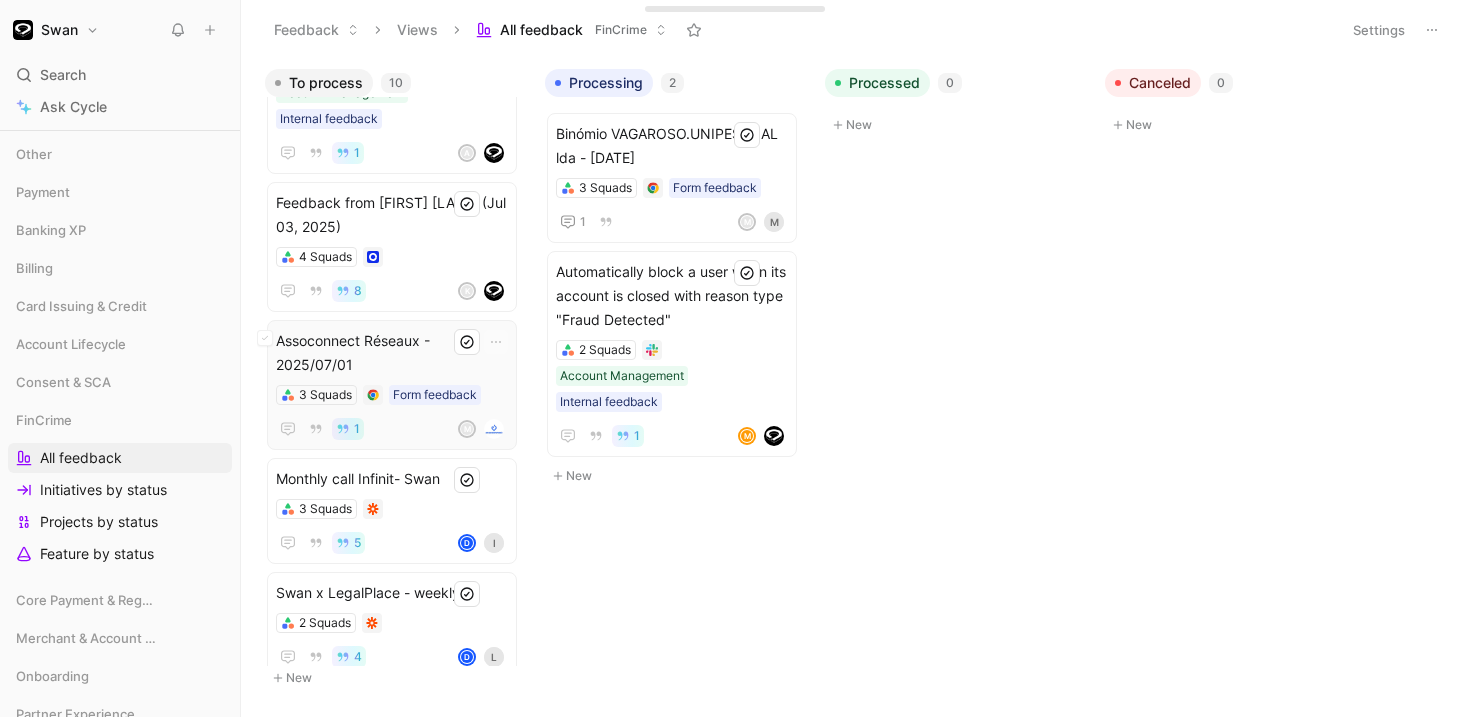 click on "Assoconnect Réseaux - 2025/07/01 3 Squads Form feedback 1 M" at bounding box center (392, 385) 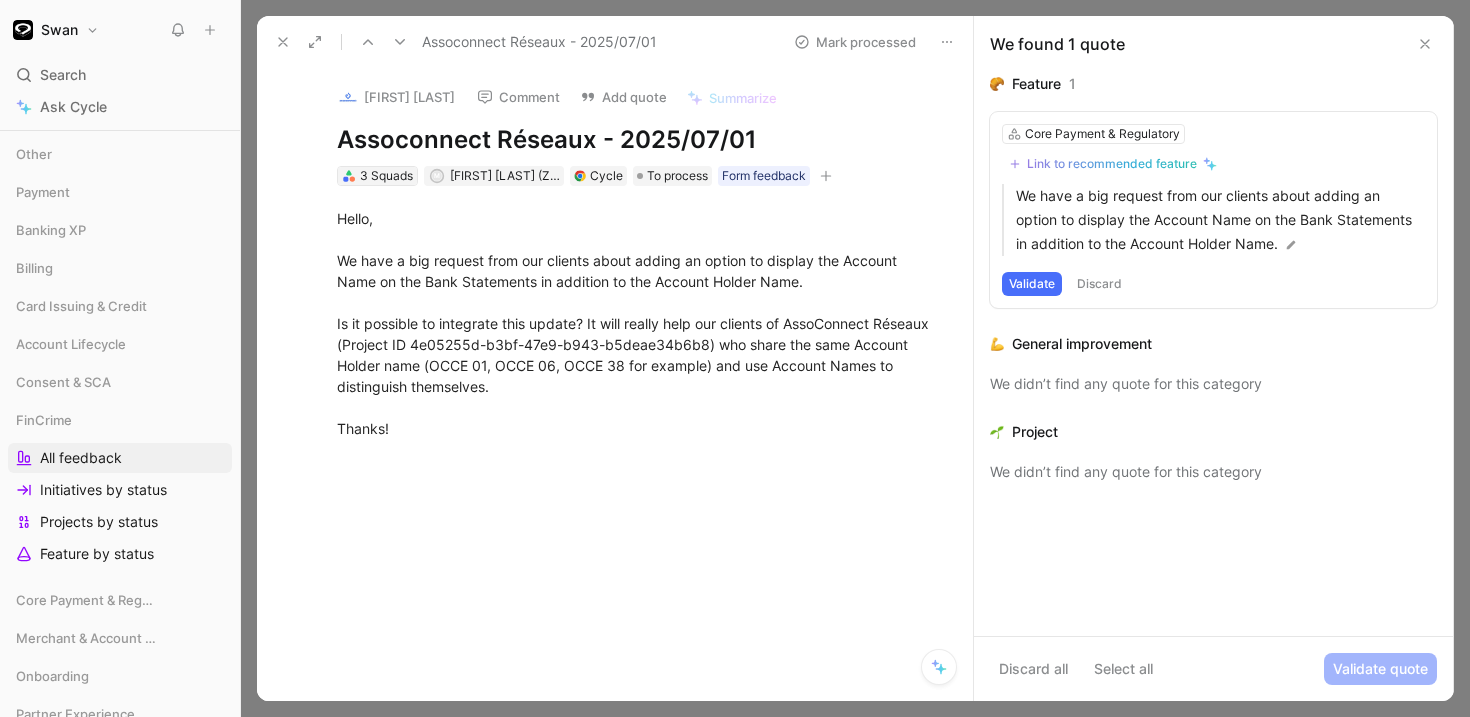 click on "3 Squads" at bounding box center [386, 176] 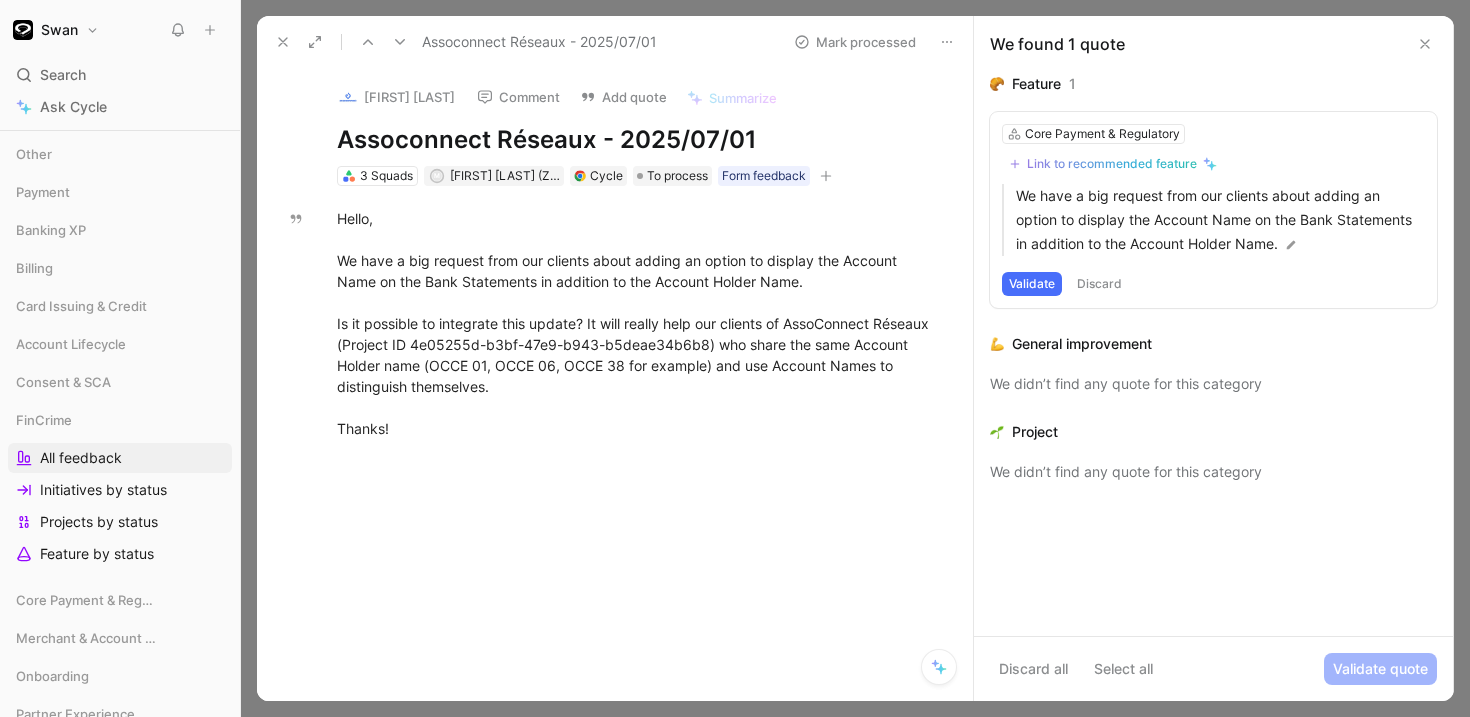 click at bounding box center [283, 42] 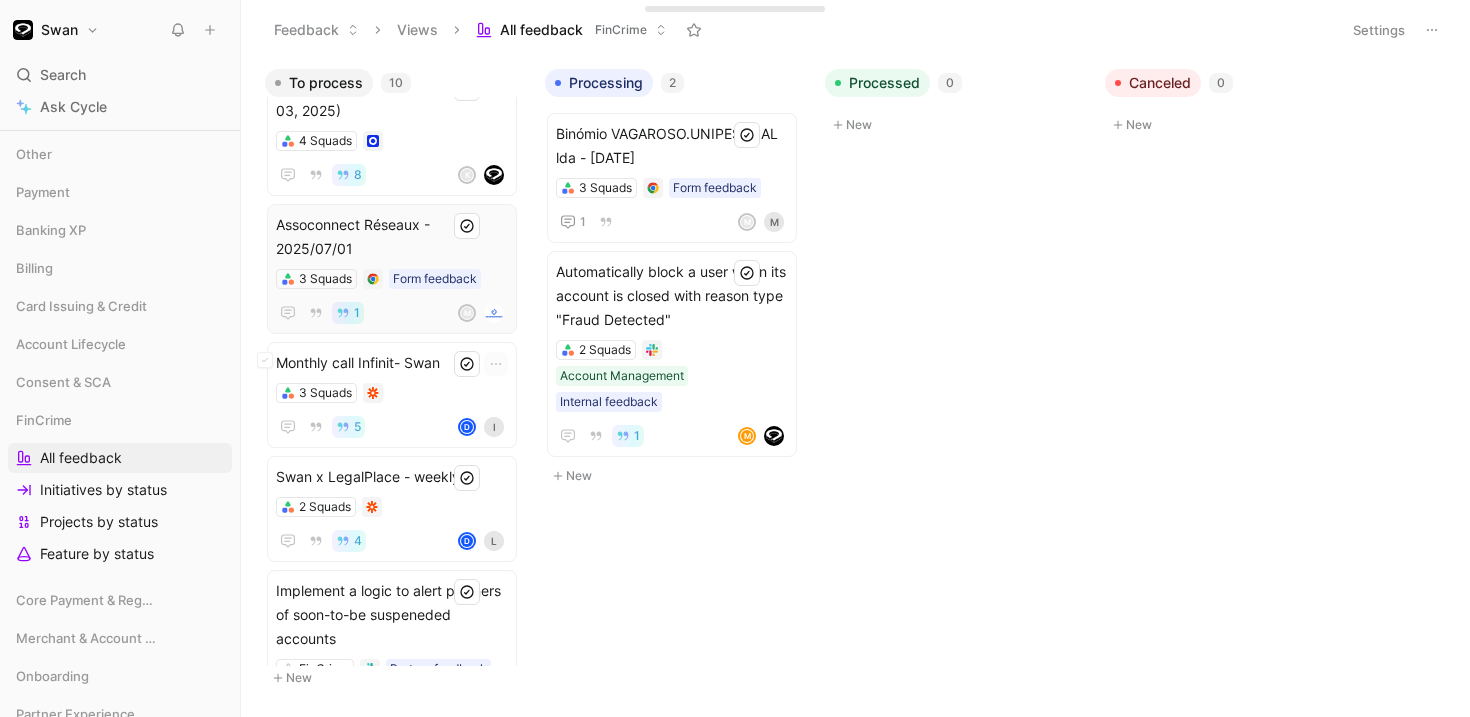scroll, scrollTop: 214, scrollLeft: 0, axis: vertical 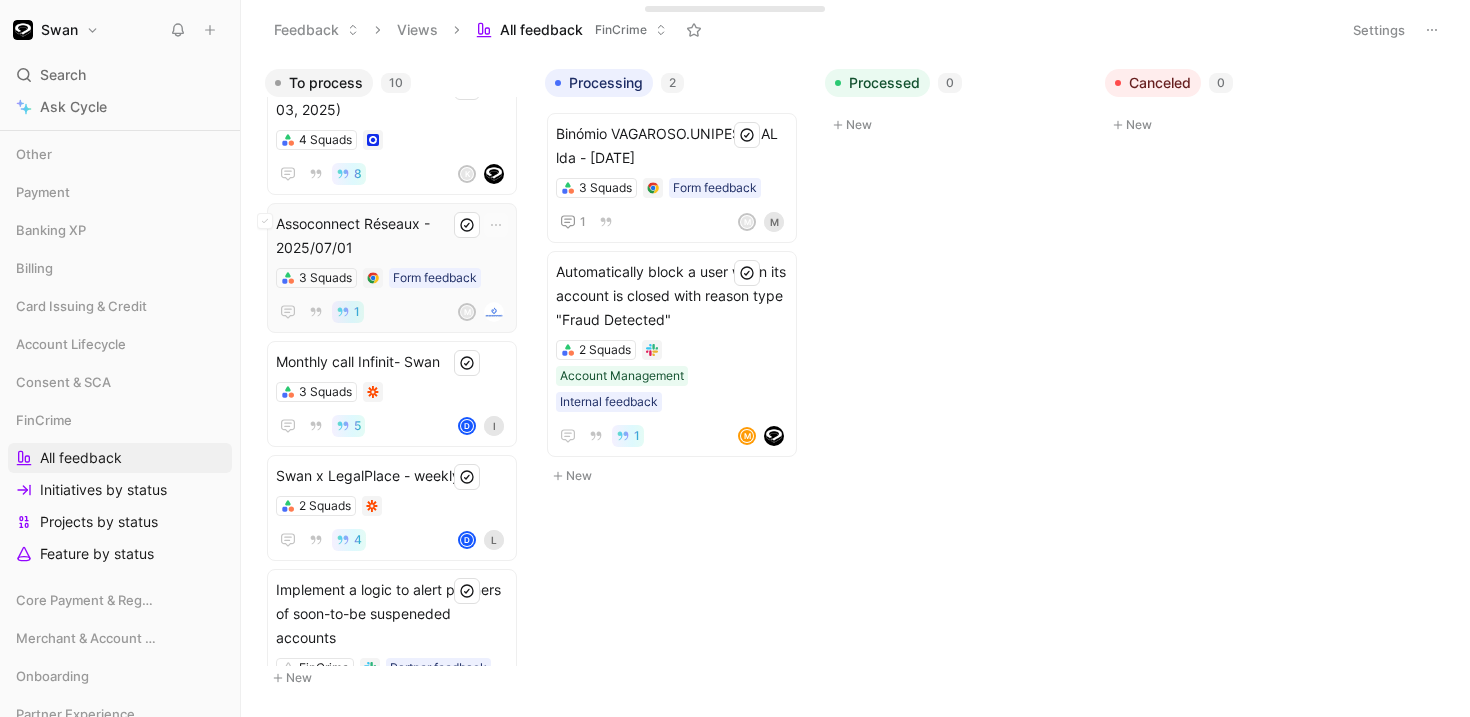 click on "Assoconnect Réseaux - 2025/07/01" at bounding box center (392, 236) 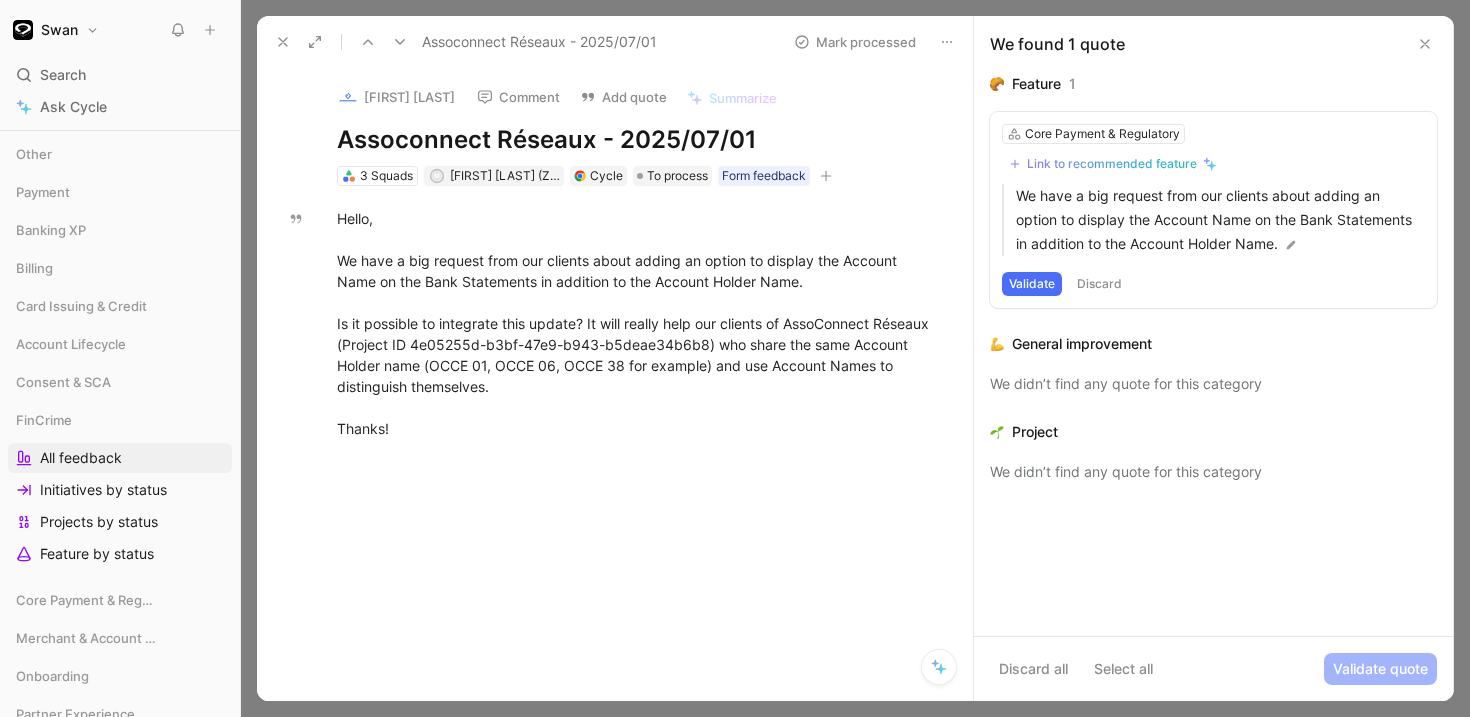 click 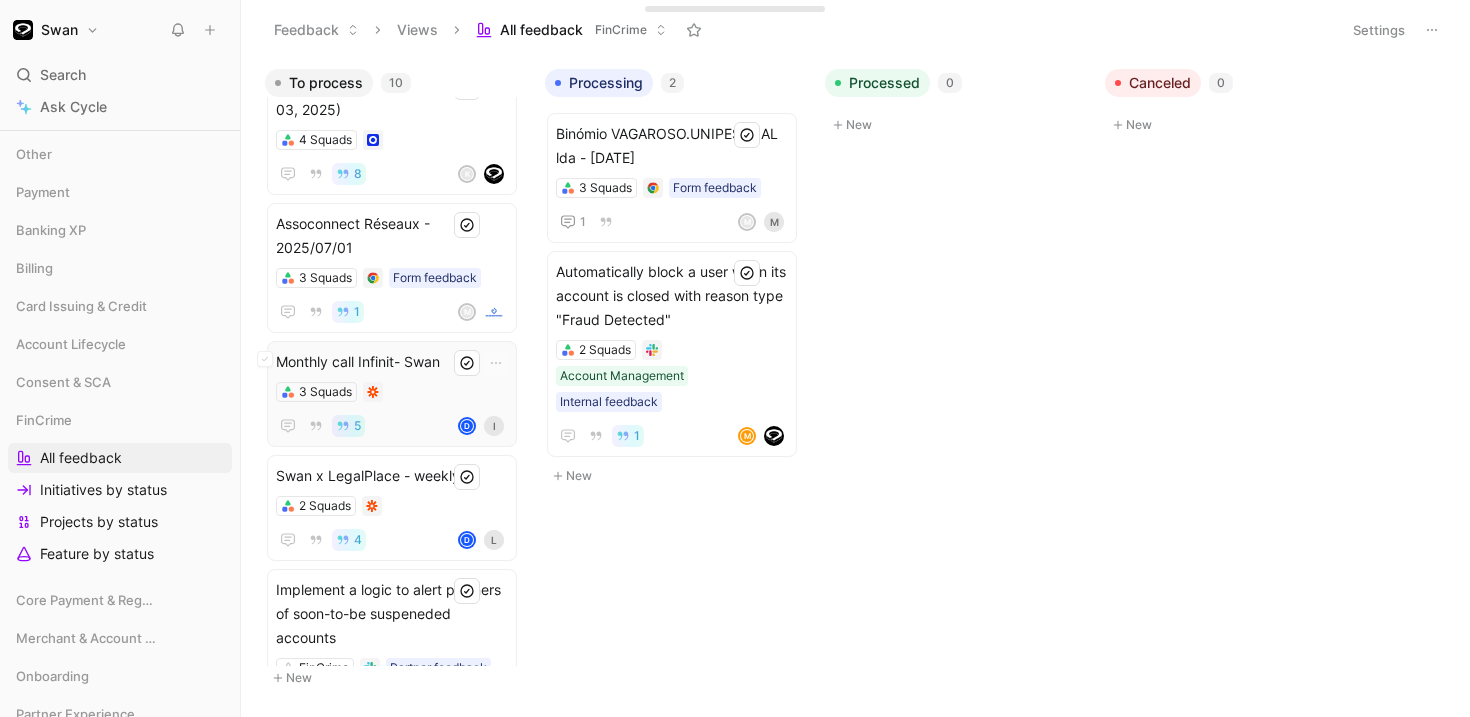 click on "Monthly call Infinit- Swan 3 Squads 5 d I" at bounding box center [392, 394] 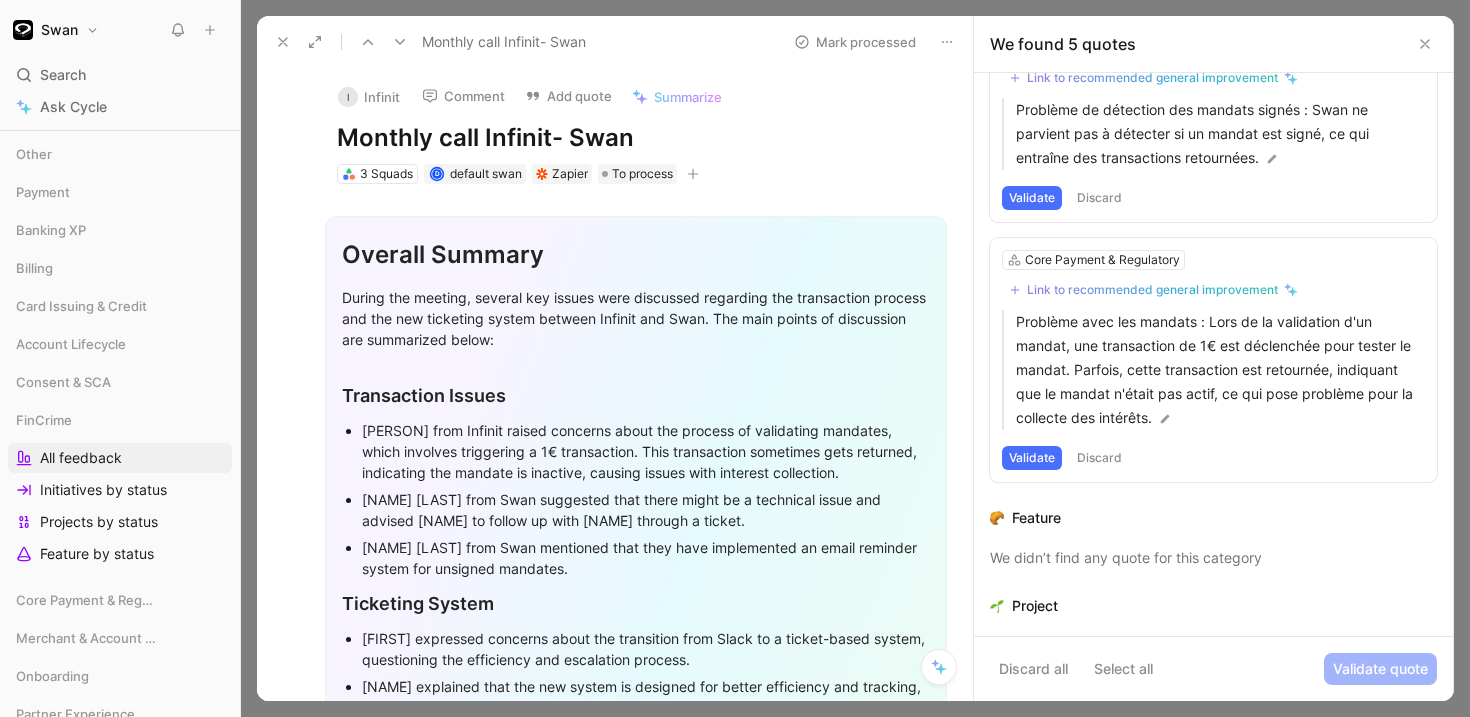 scroll, scrollTop: 761, scrollLeft: 0, axis: vertical 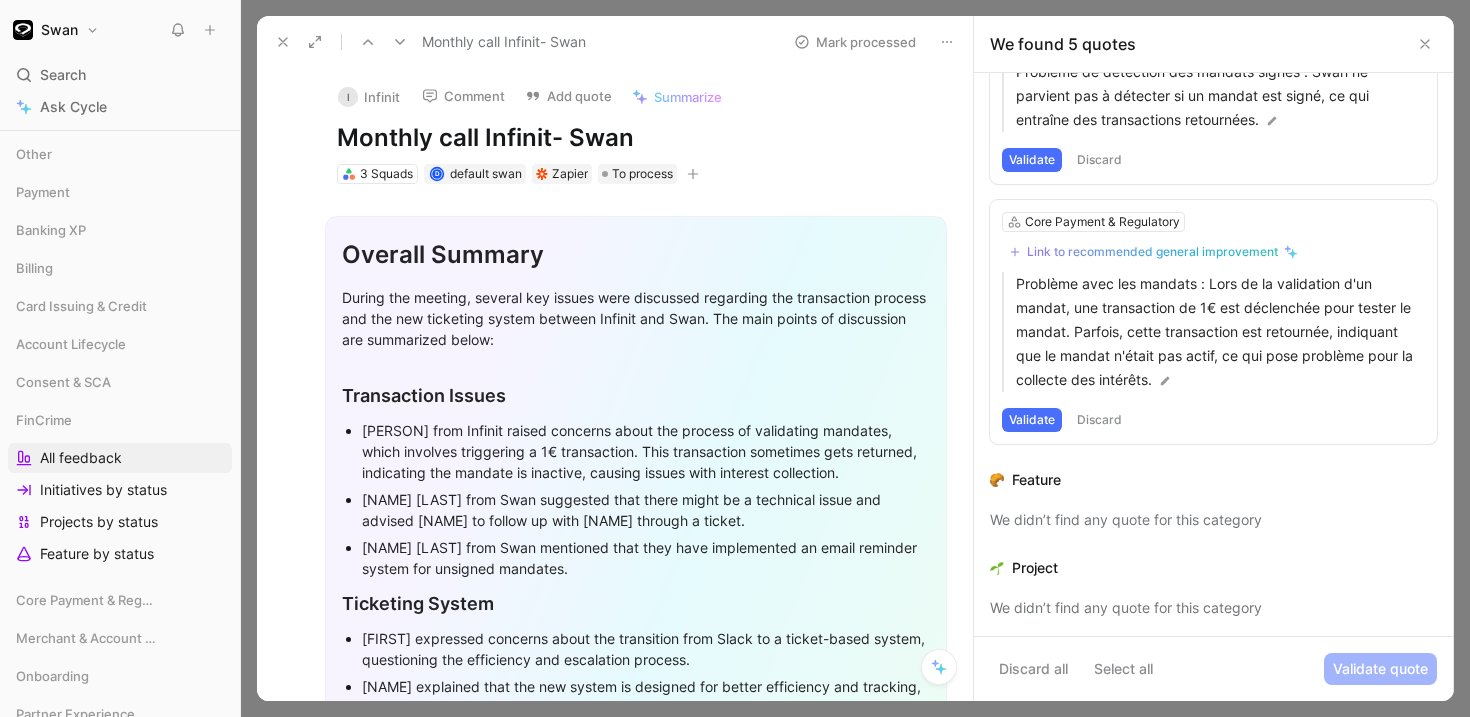 click at bounding box center [1425, 44] 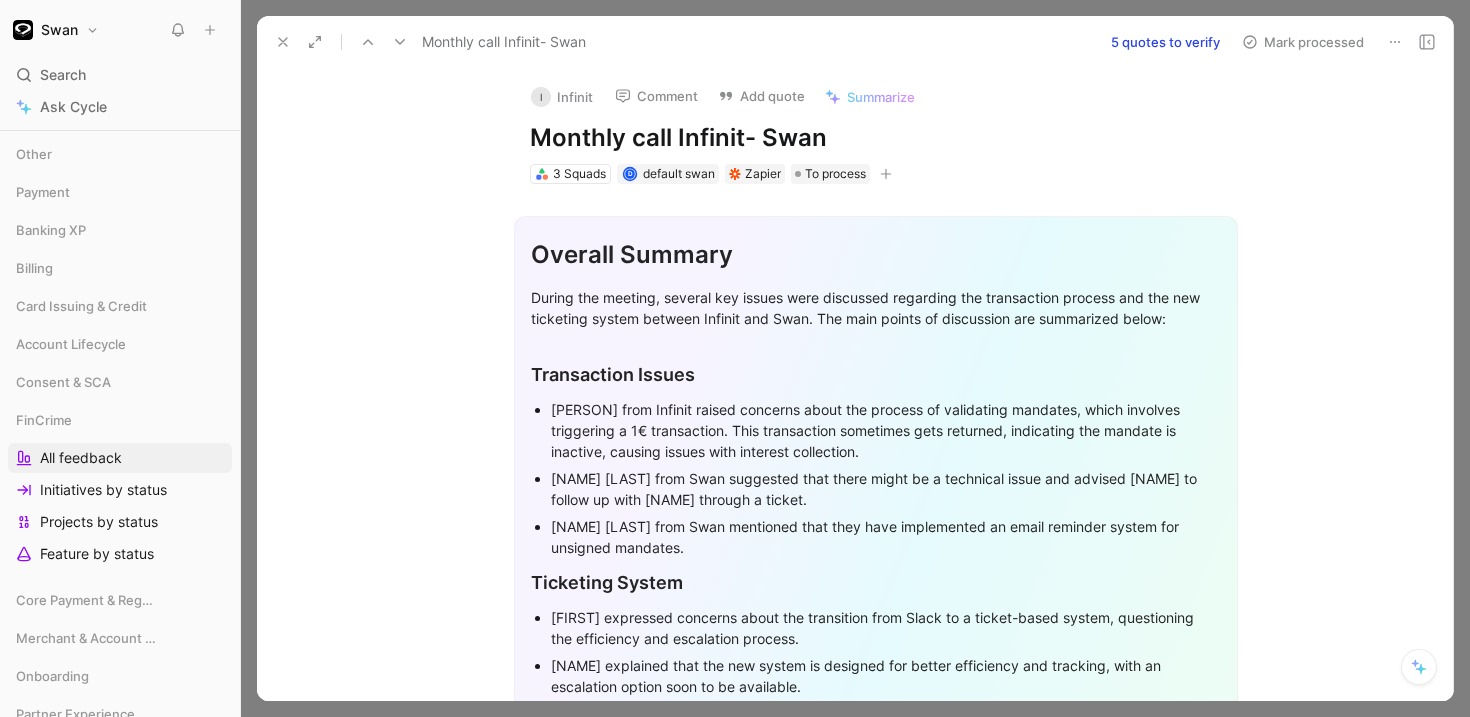 click on "Monthly call Infinit- Swan 5 quotes to verify [NAME] processed" at bounding box center [855, 42] 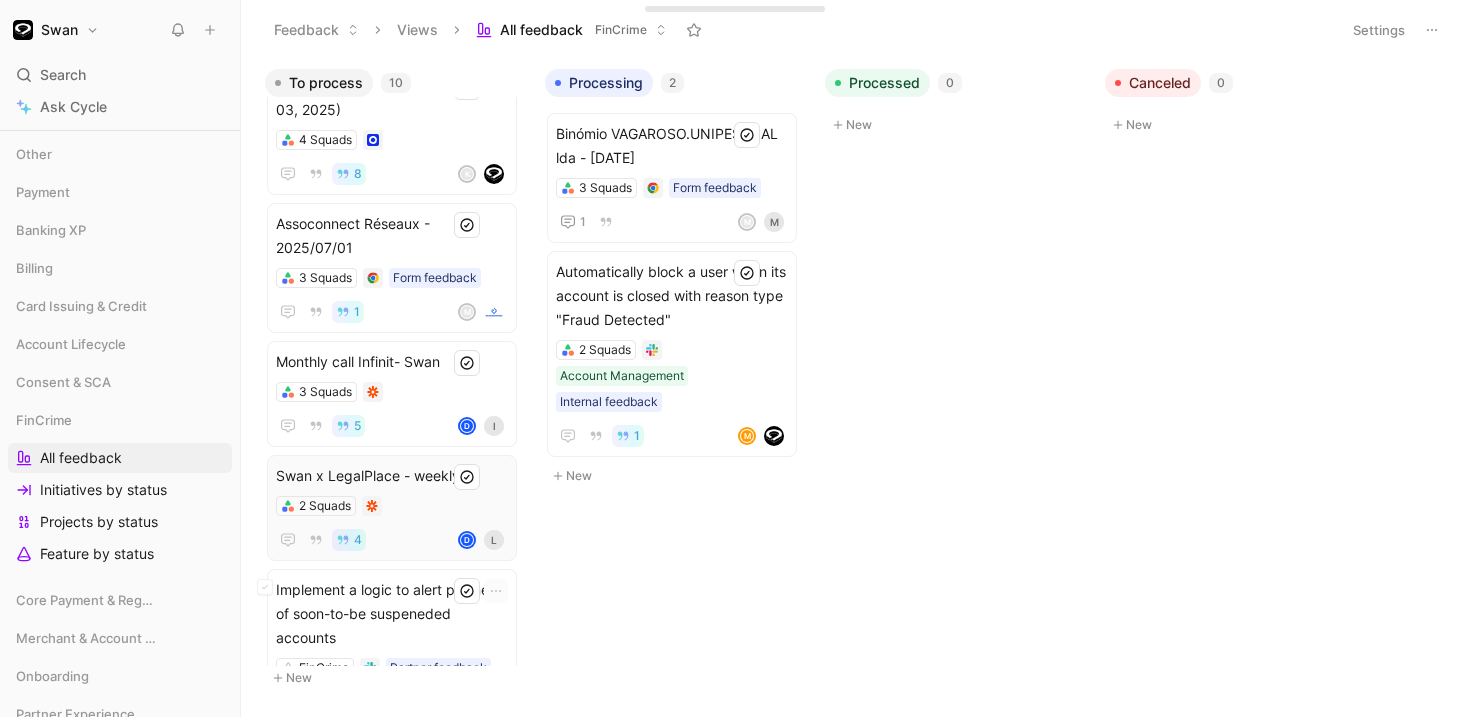 scroll, scrollTop: 366, scrollLeft: 0, axis: vertical 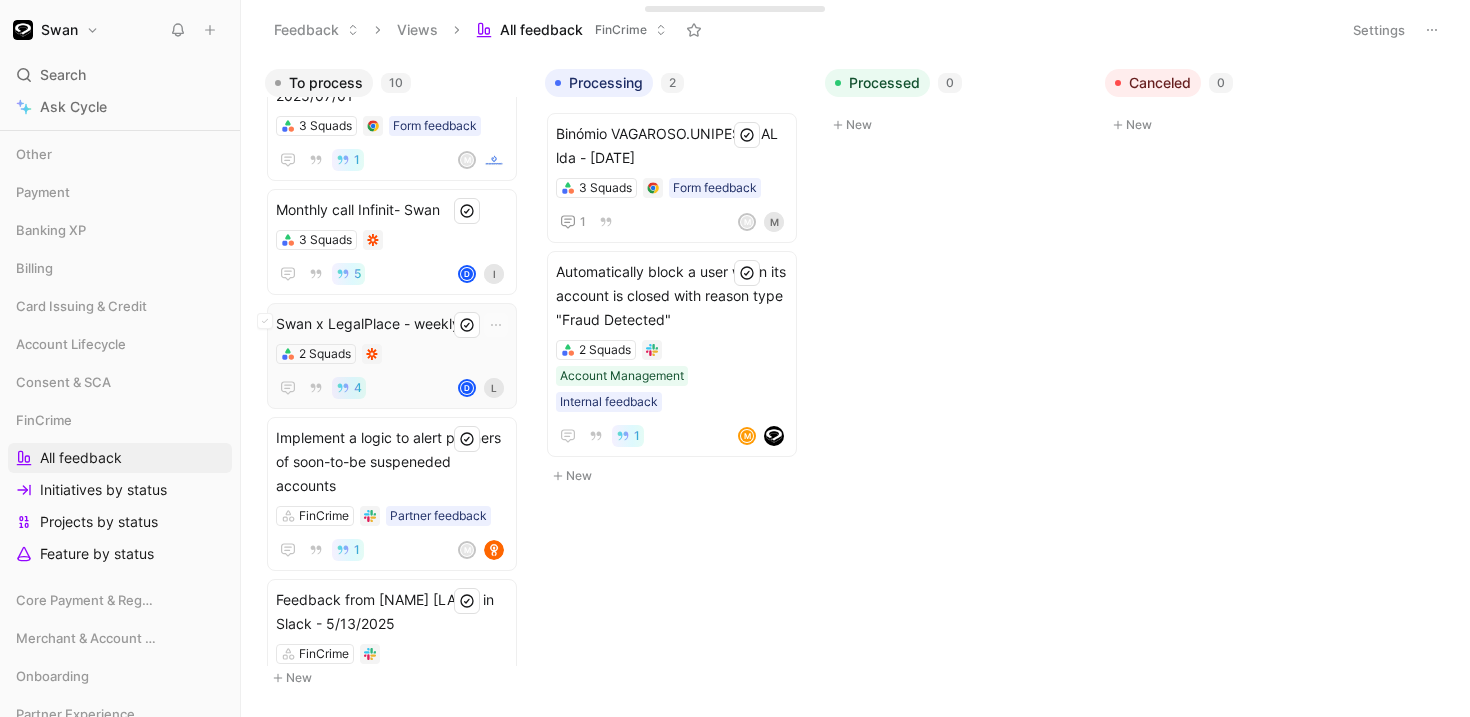 click on "2 Squads" at bounding box center (392, 354) 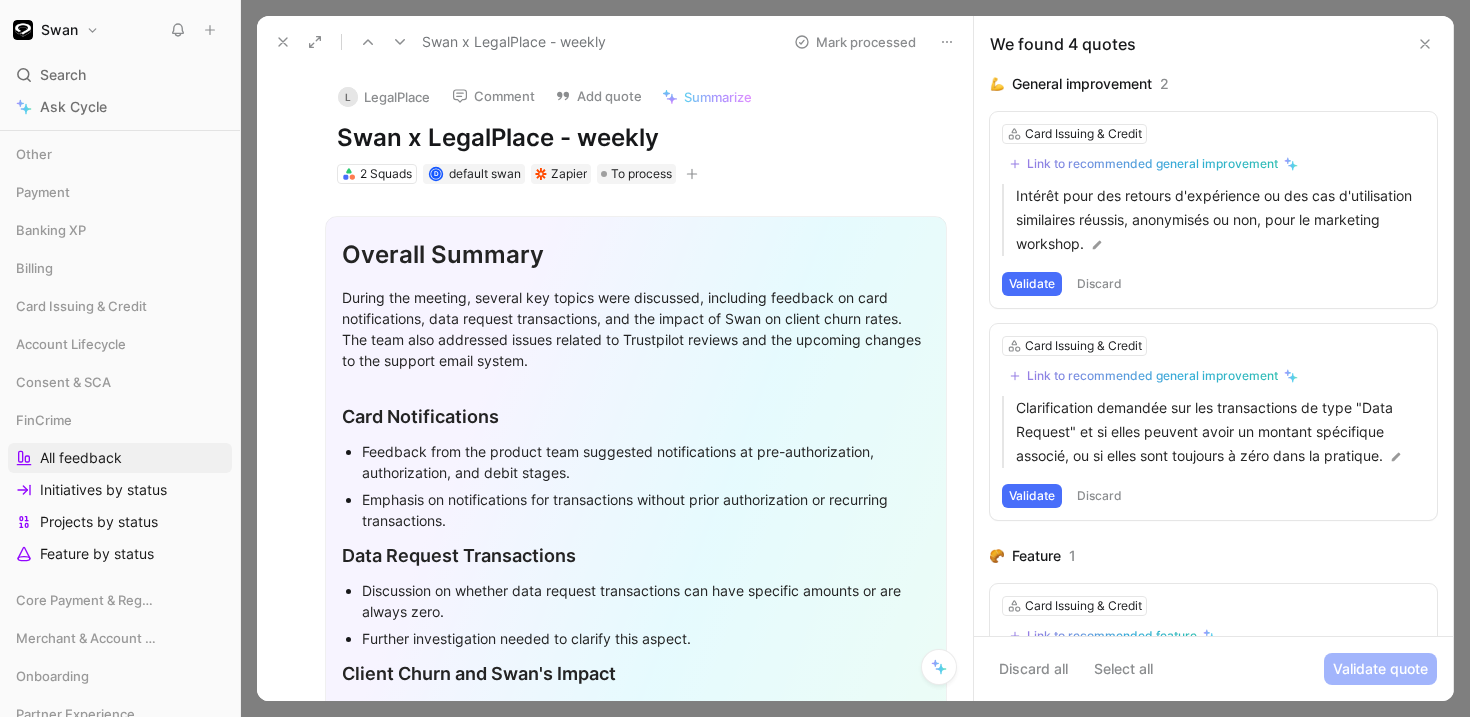 click 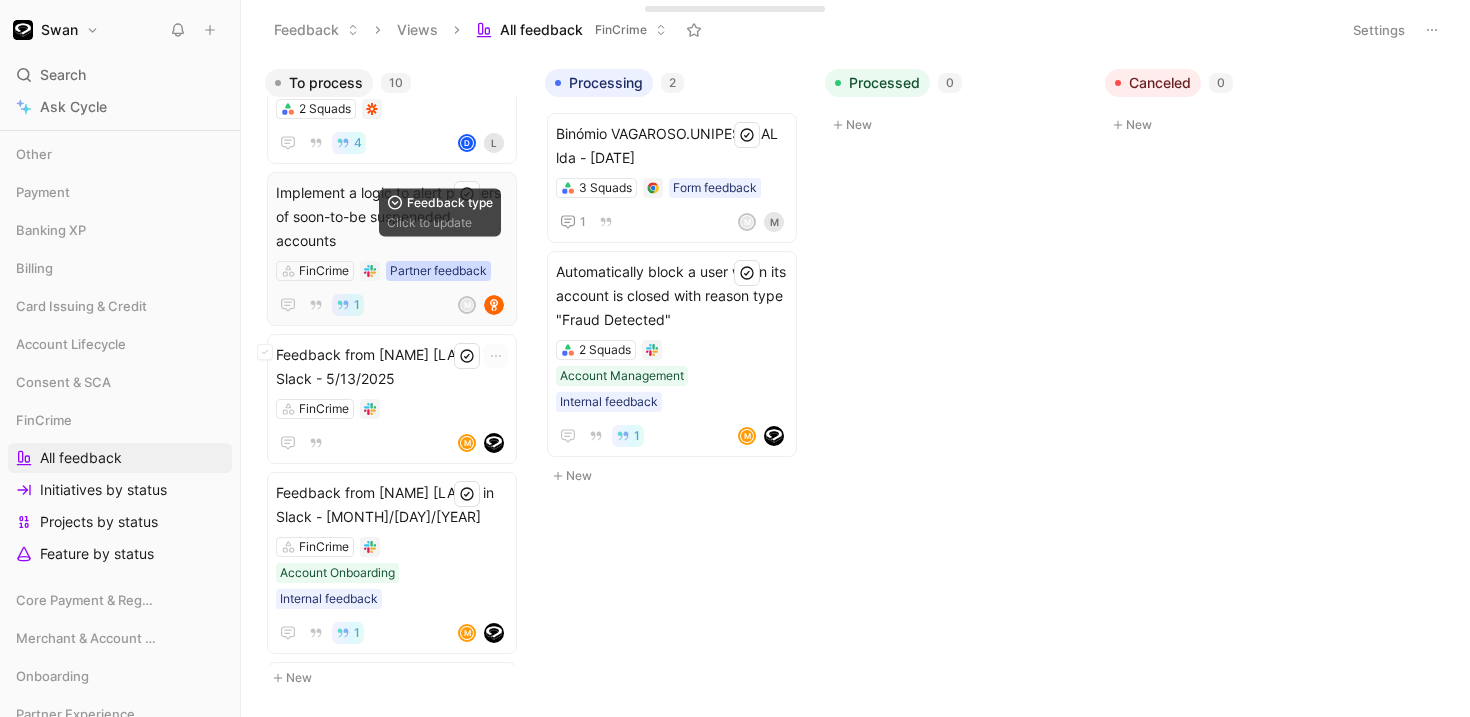 scroll, scrollTop: 858, scrollLeft: 0, axis: vertical 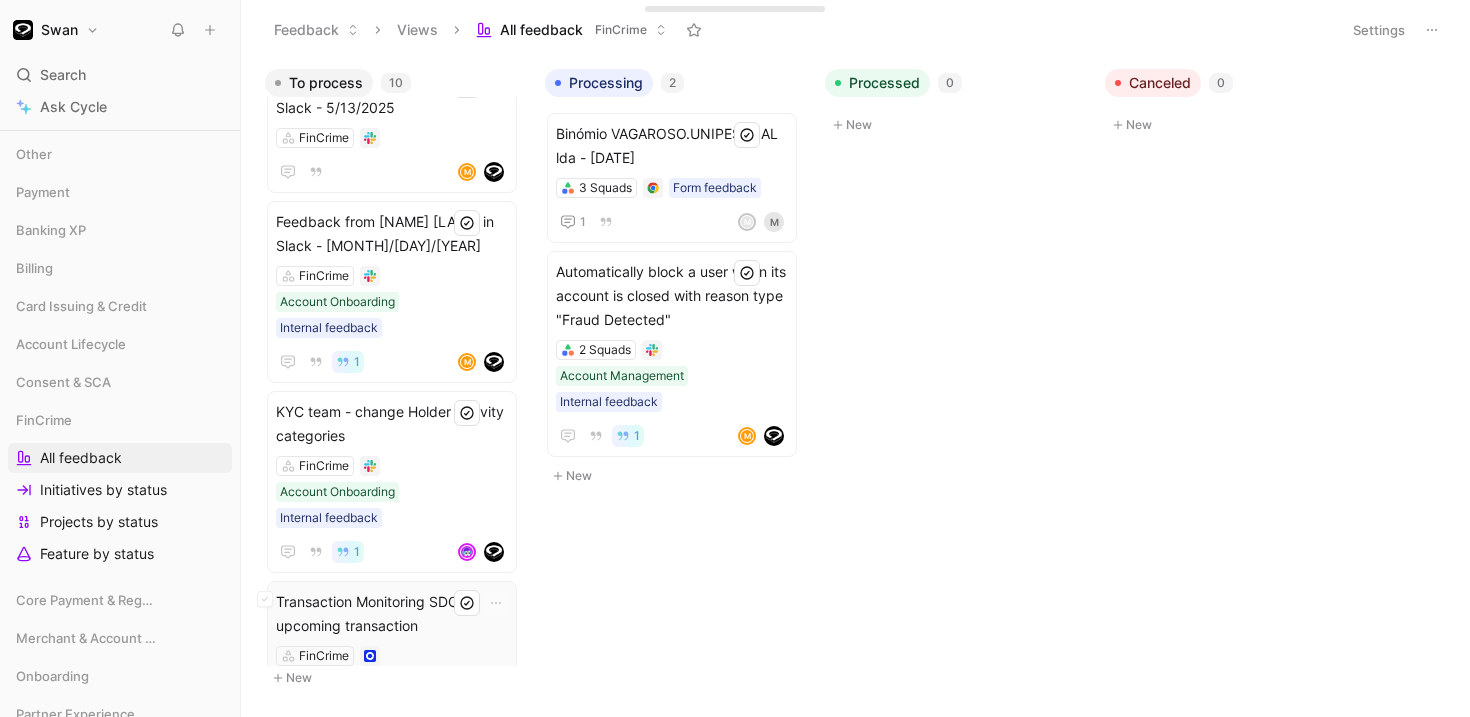 click on "FinCrime" at bounding box center (392, 656) 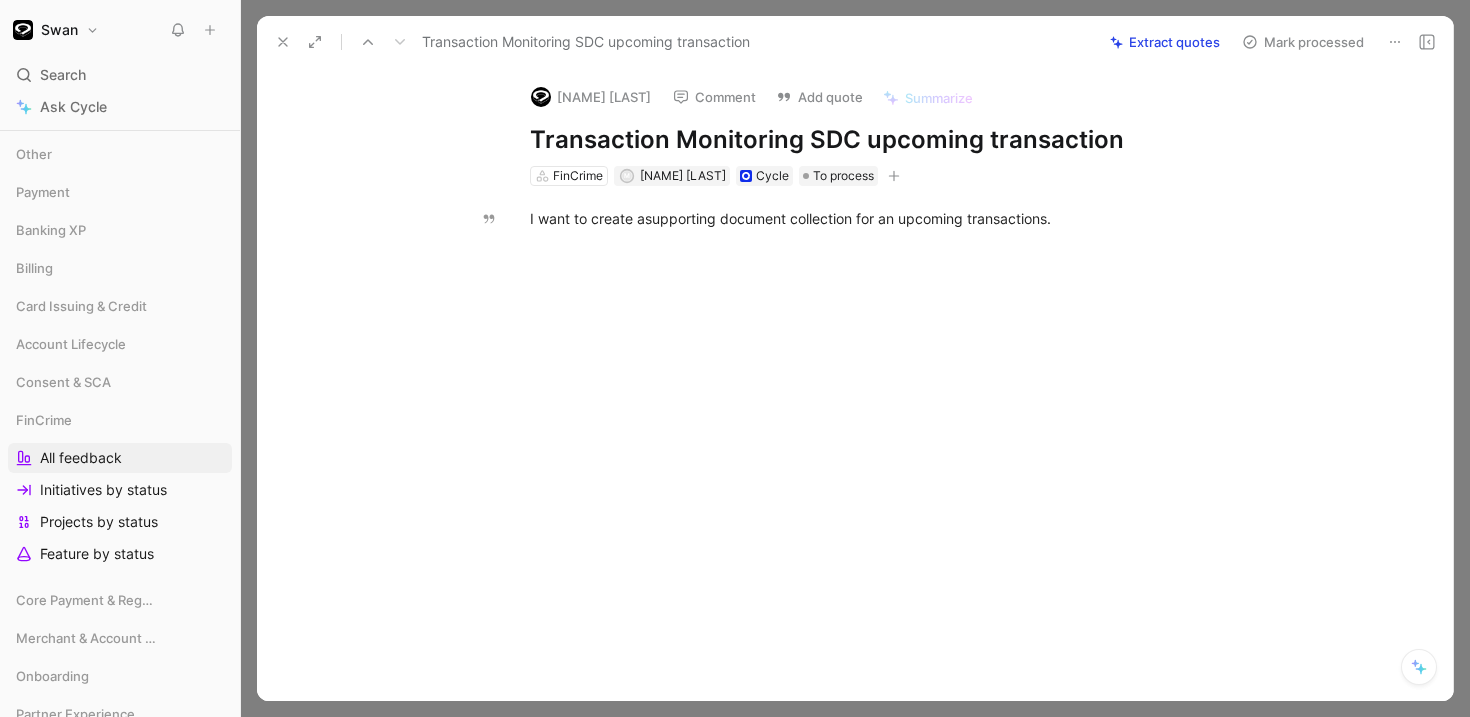 click 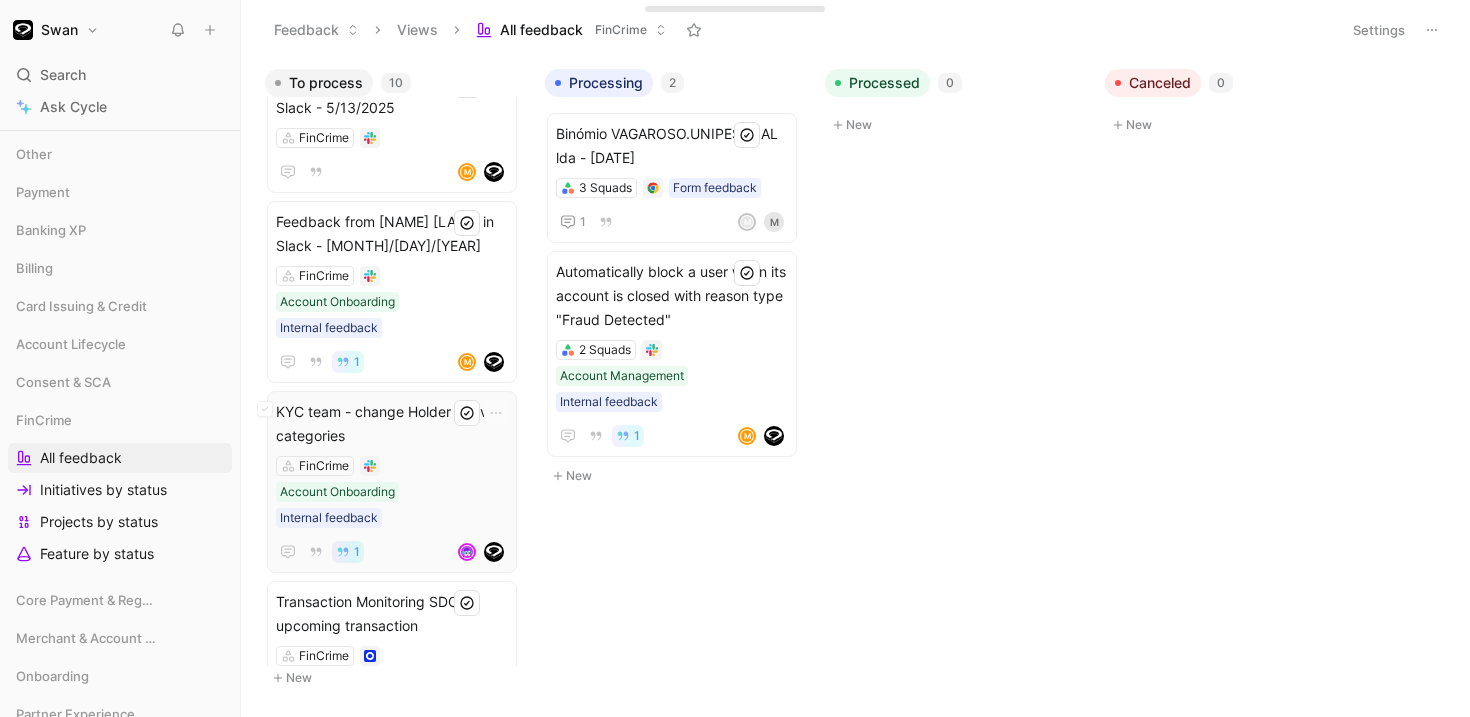 click on "KYC team - change Holder Activity categories" at bounding box center (392, 424) 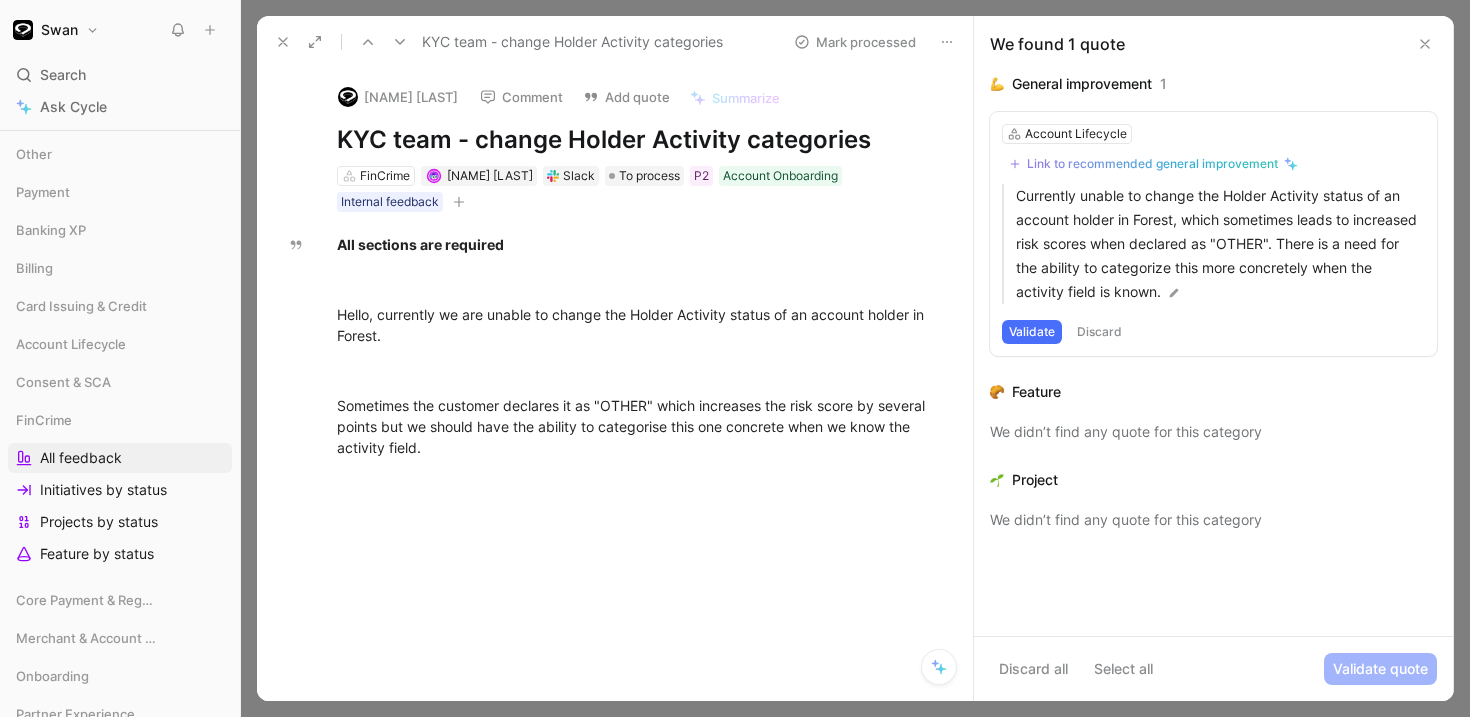 click 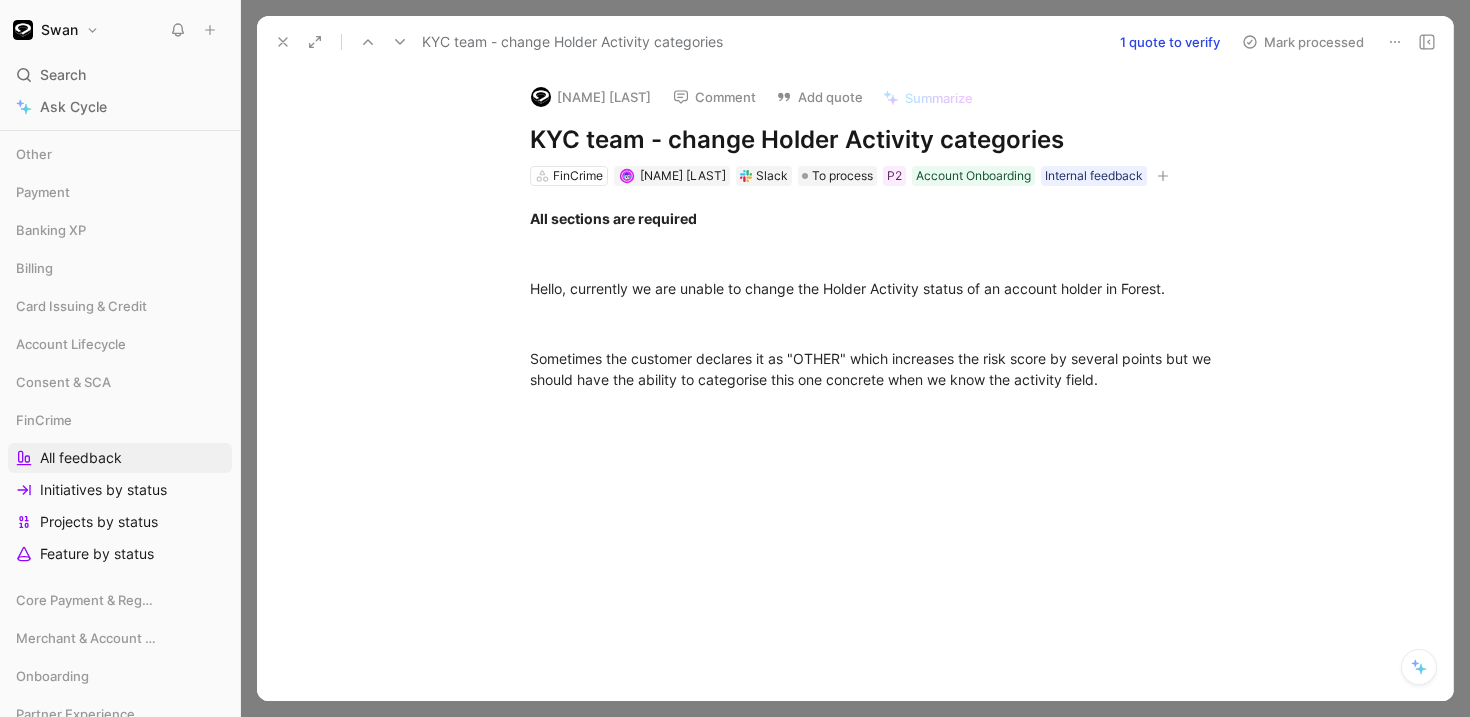 click 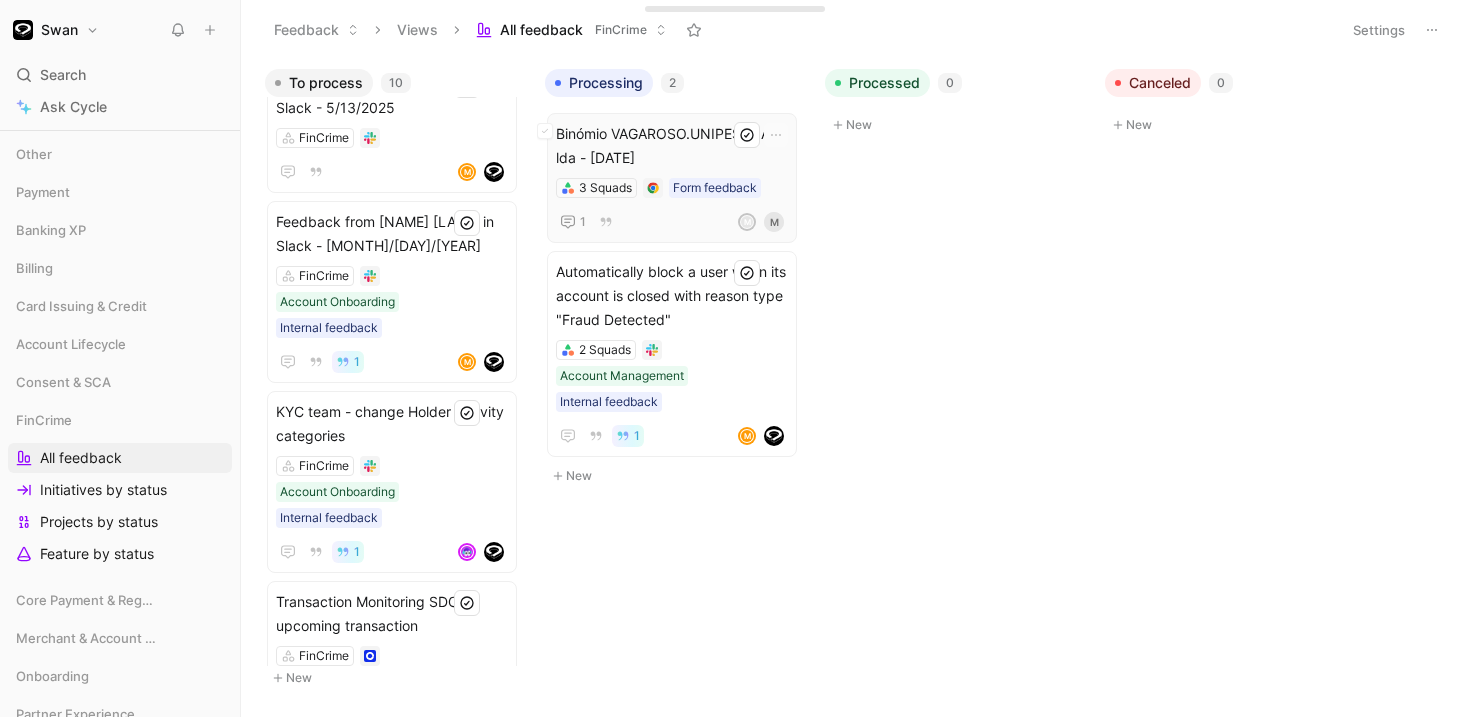 click on "Binómio VAGAROSO.UNIPESSOAL lda - [DATE]" at bounding box center (672, 146) 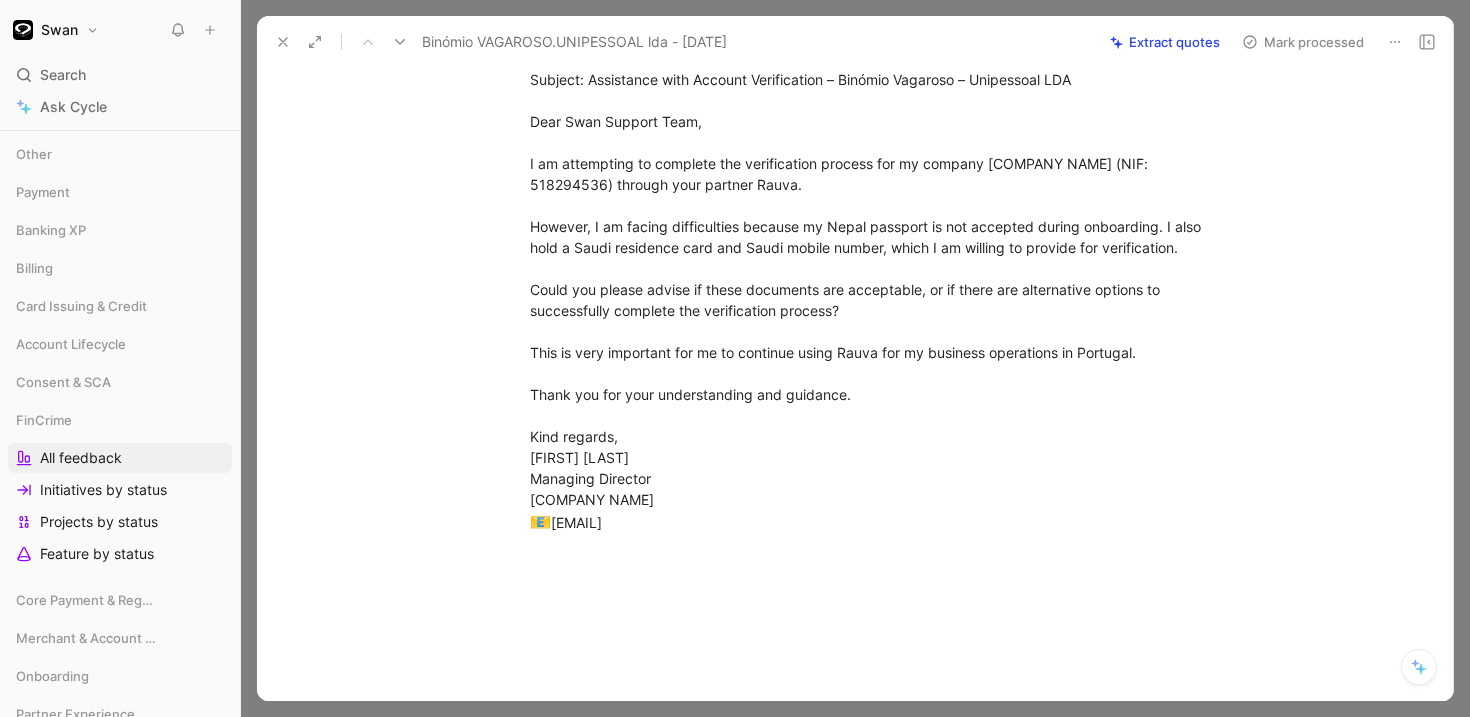 scroll, scrollTop: 0, scrollLeft: 0, axis: both 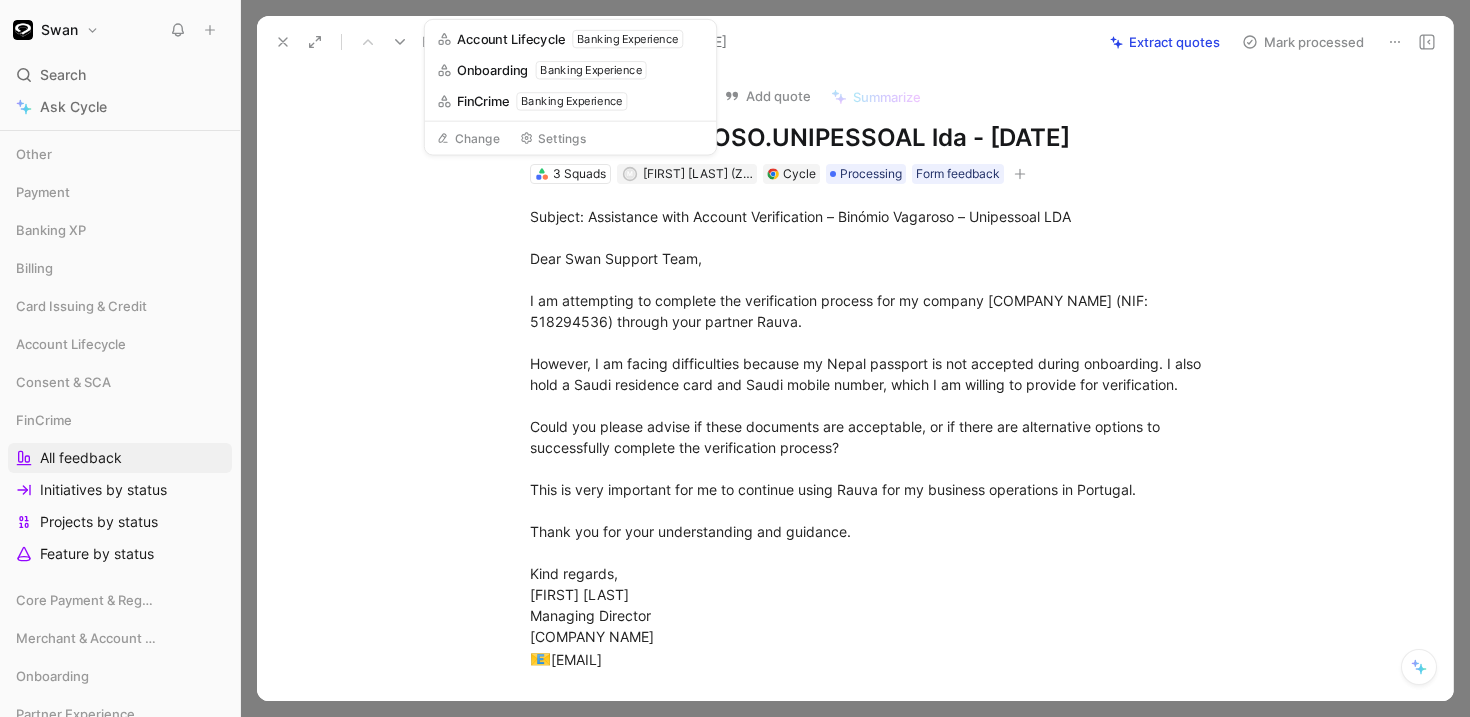 click 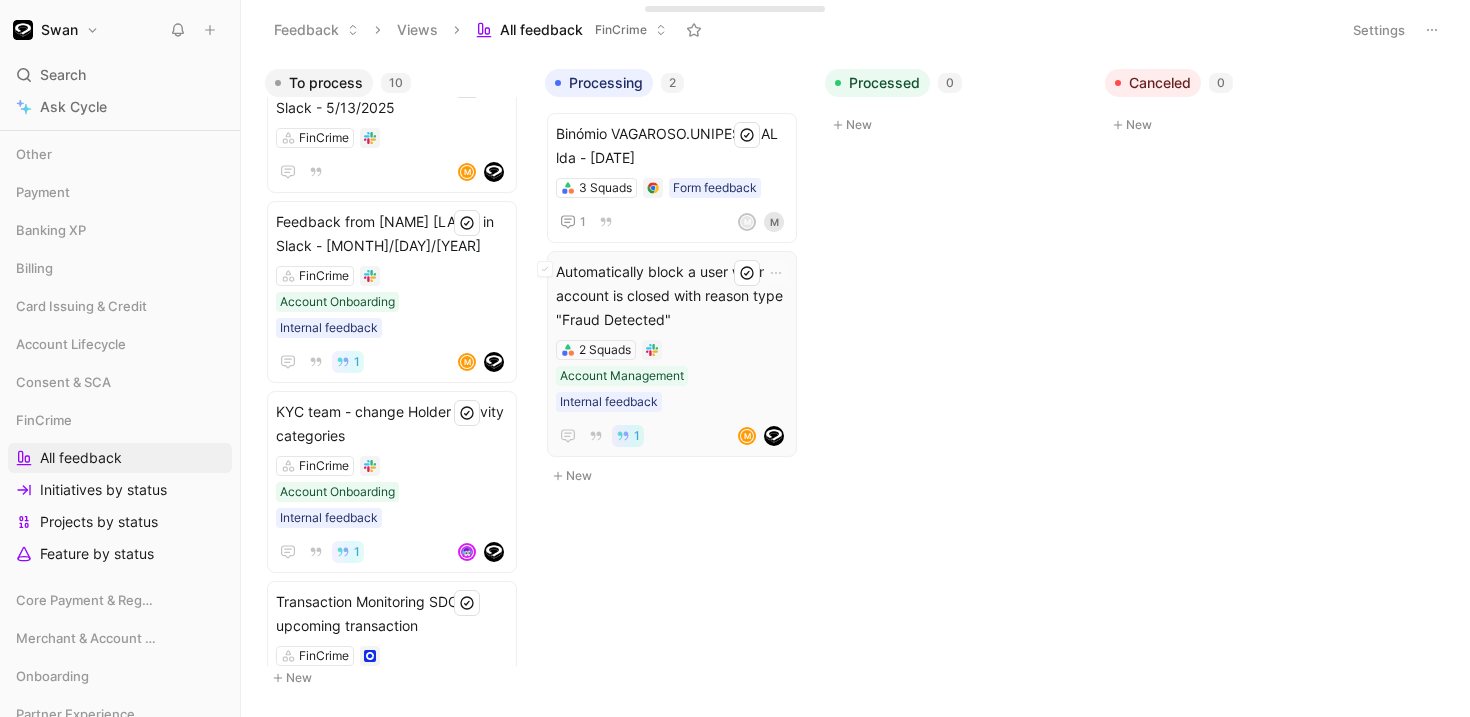 click on "Automatically block a user when its account is closed with reason type "Fraud Detected"" at bounding box center [672, 296] 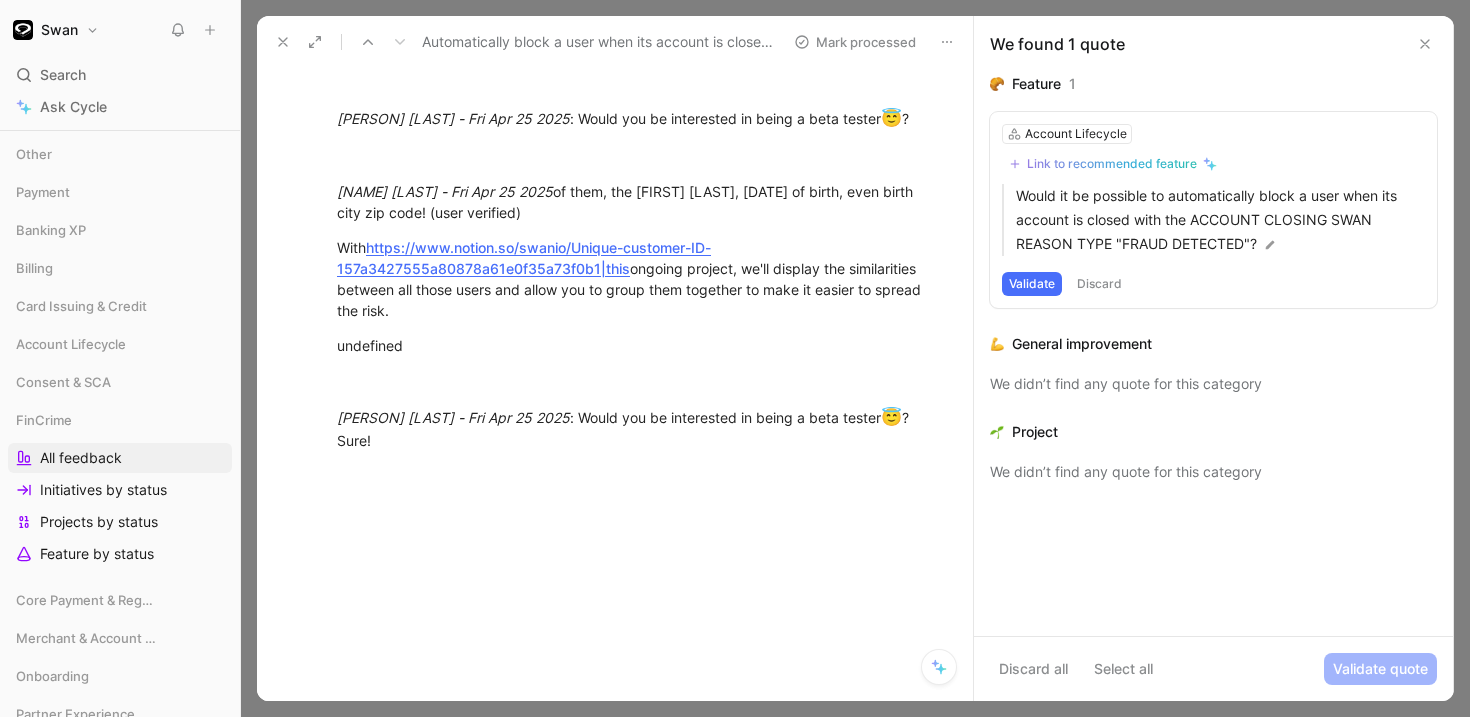 scroll, scrollTop: 1729, scrollLeft: 0, axis: vertical 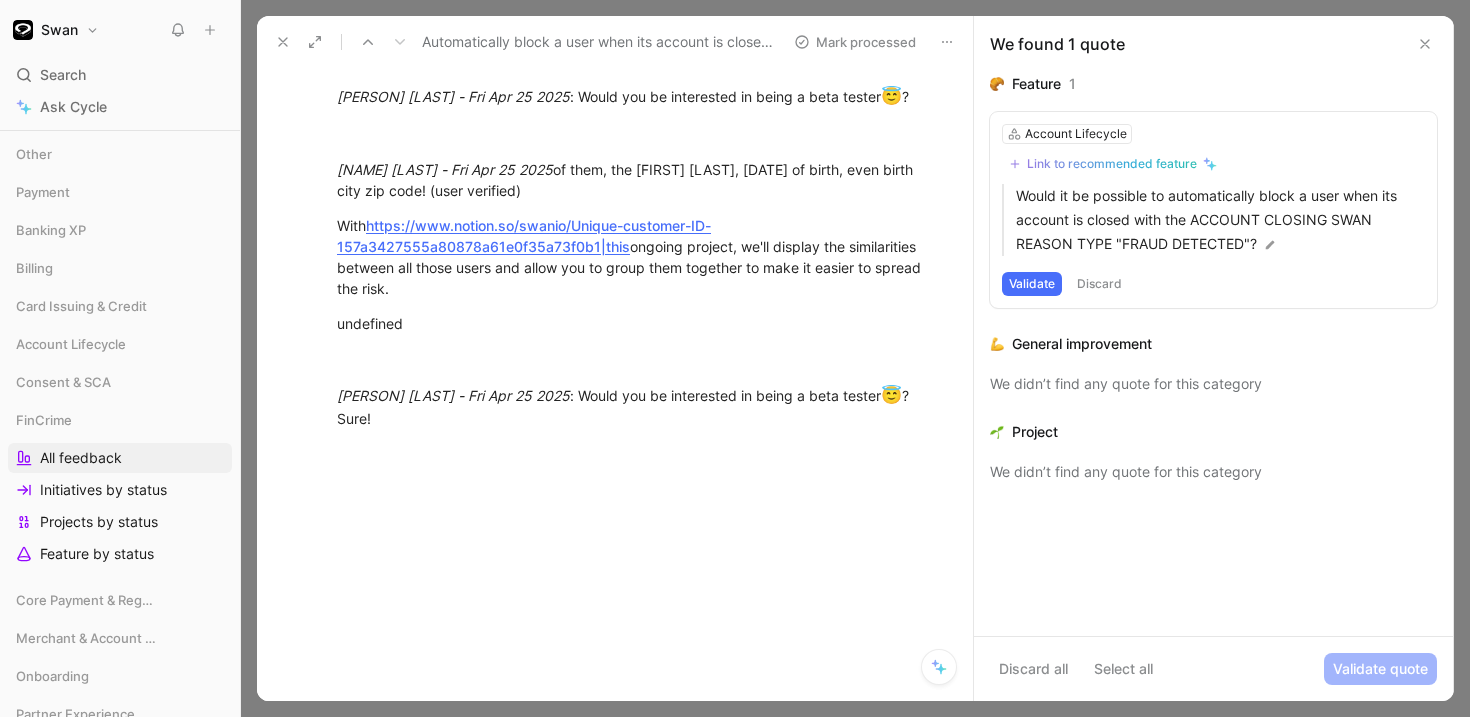 click 